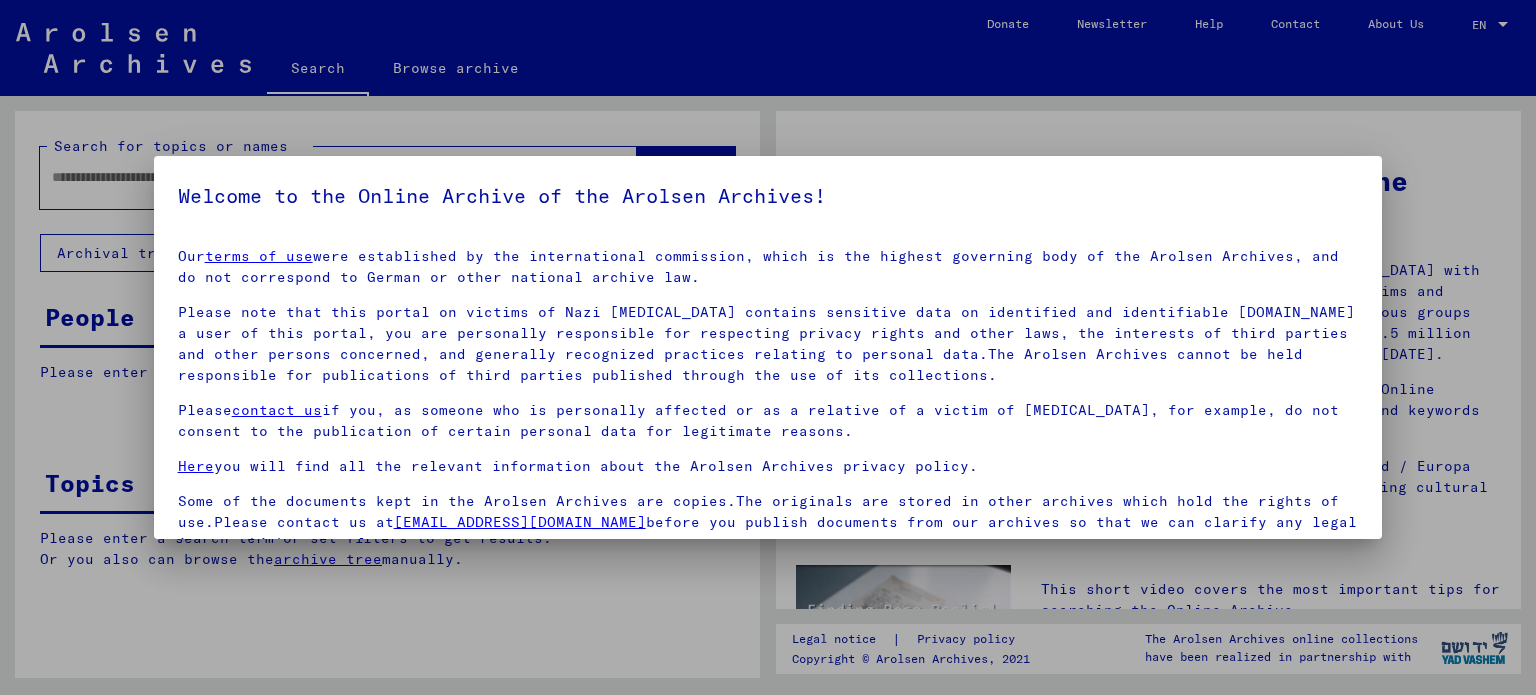 scroll, scrollTop: 0, scrollLeft: 0, axis: both 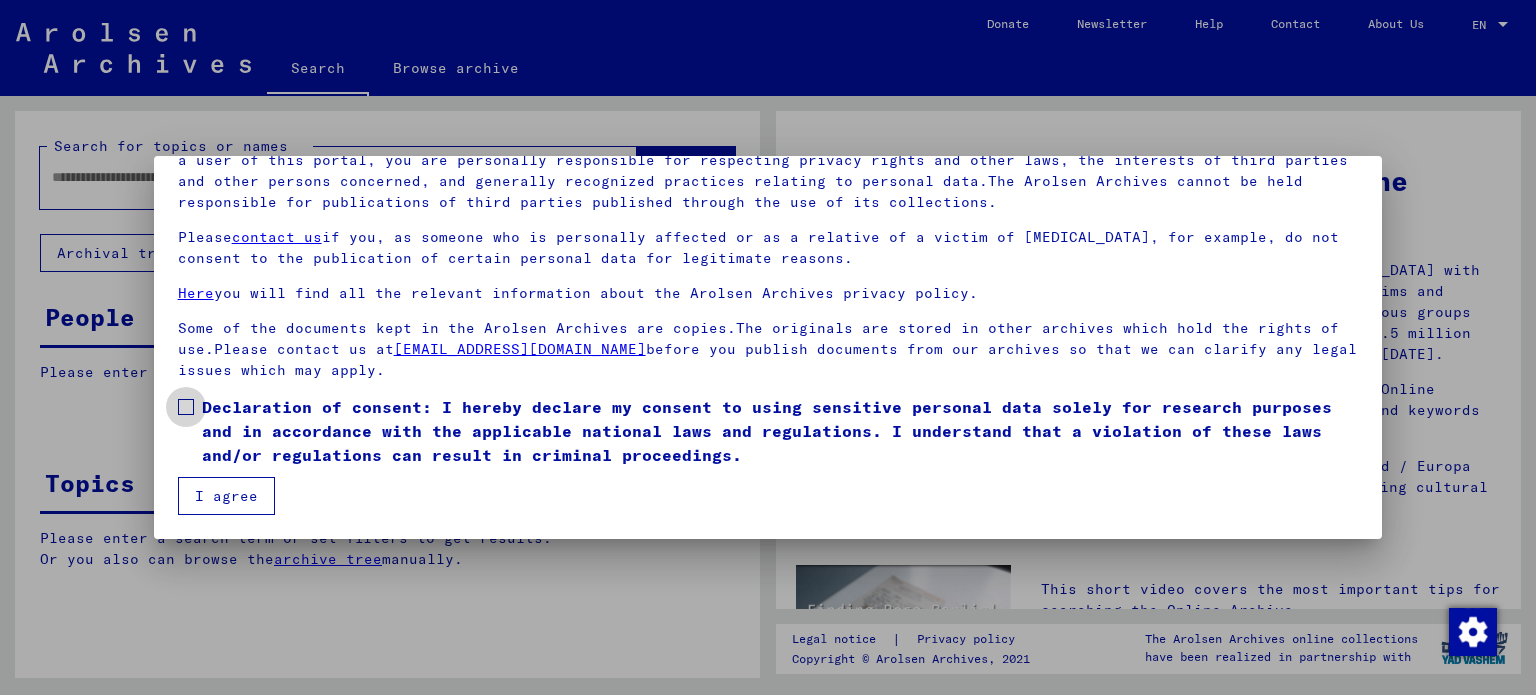 click at bounding box center [186, 407] 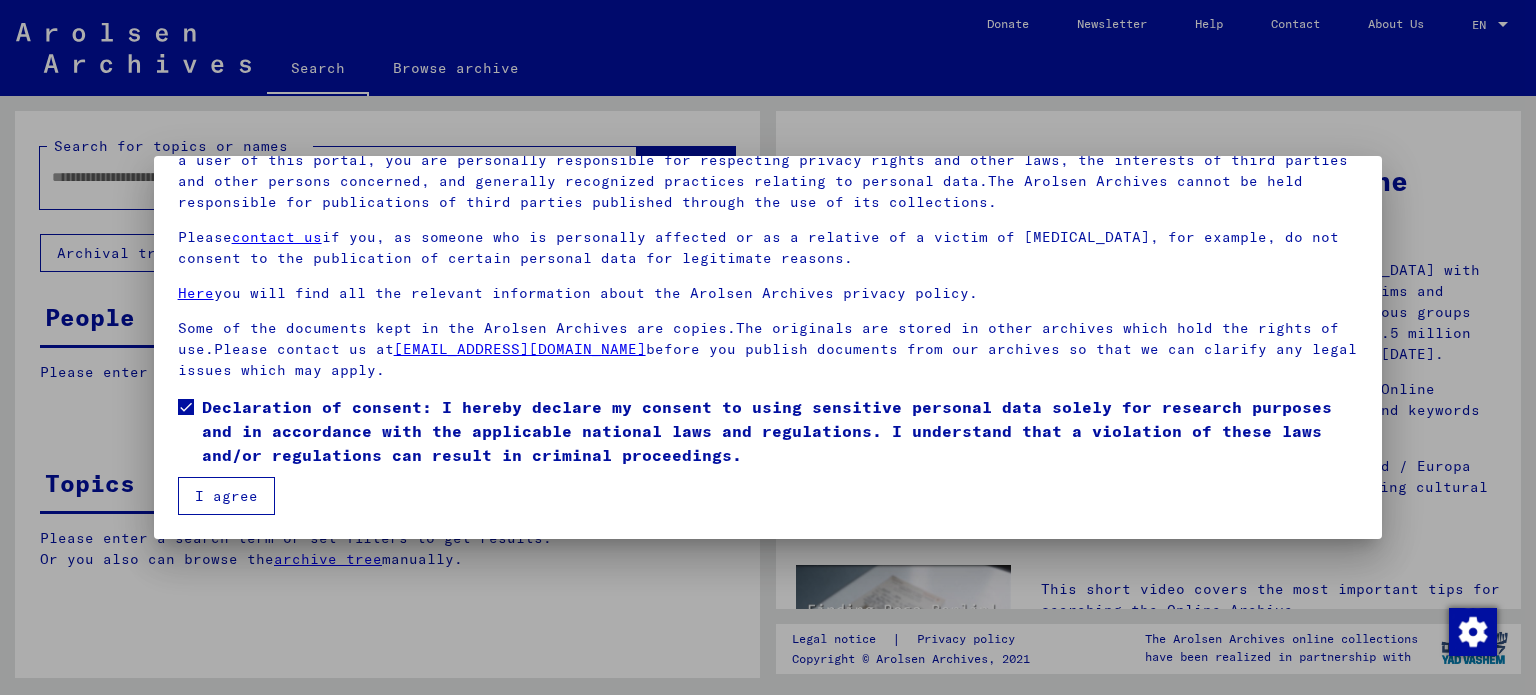 click on "I agree" at bounding box center [226, 496] 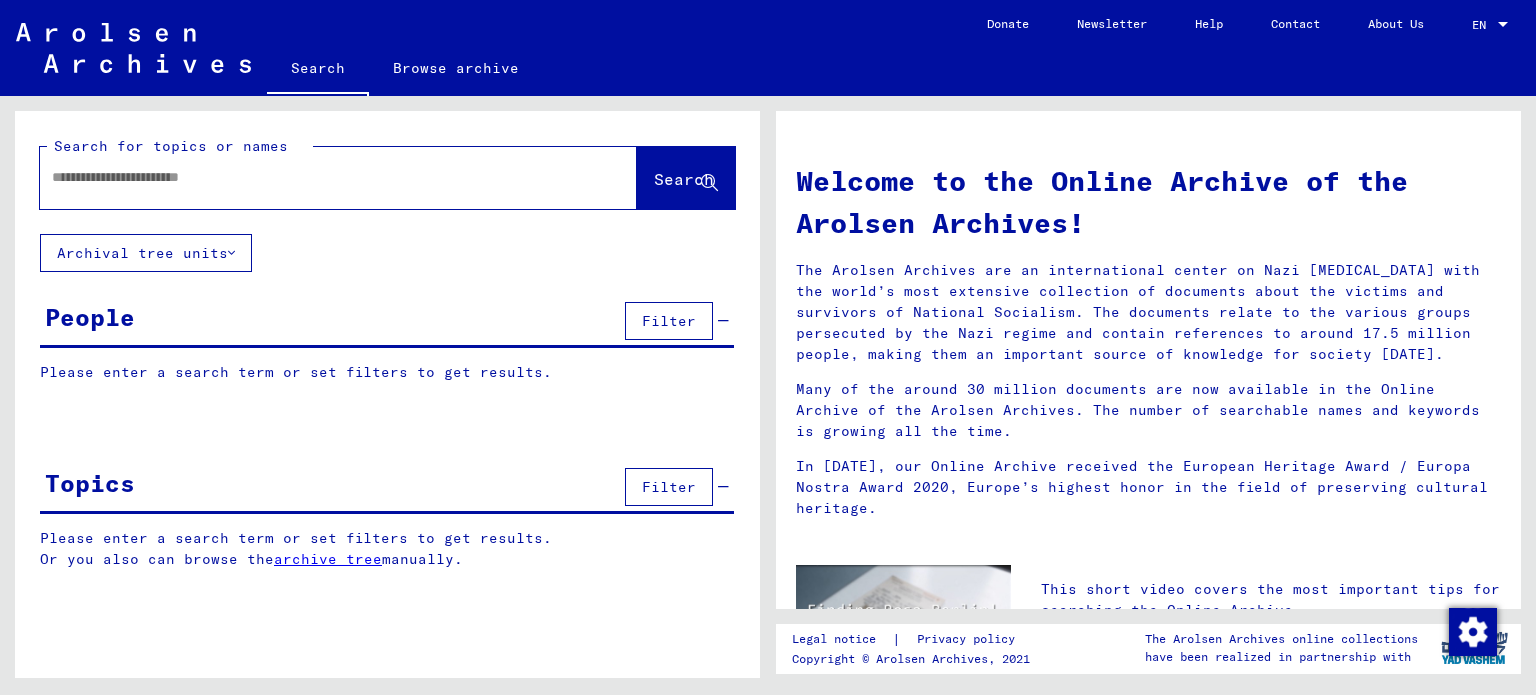 click at bounding box center (314, 177) 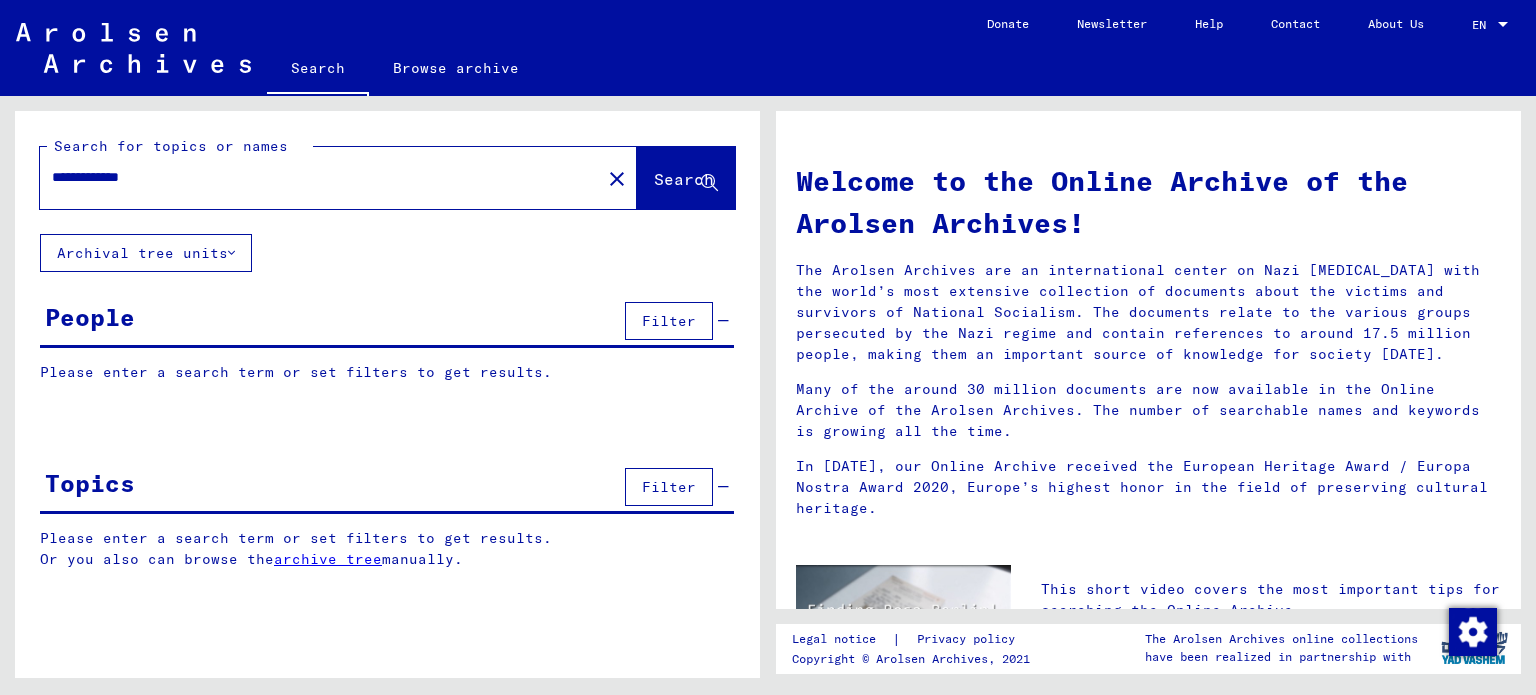 type on "**********" 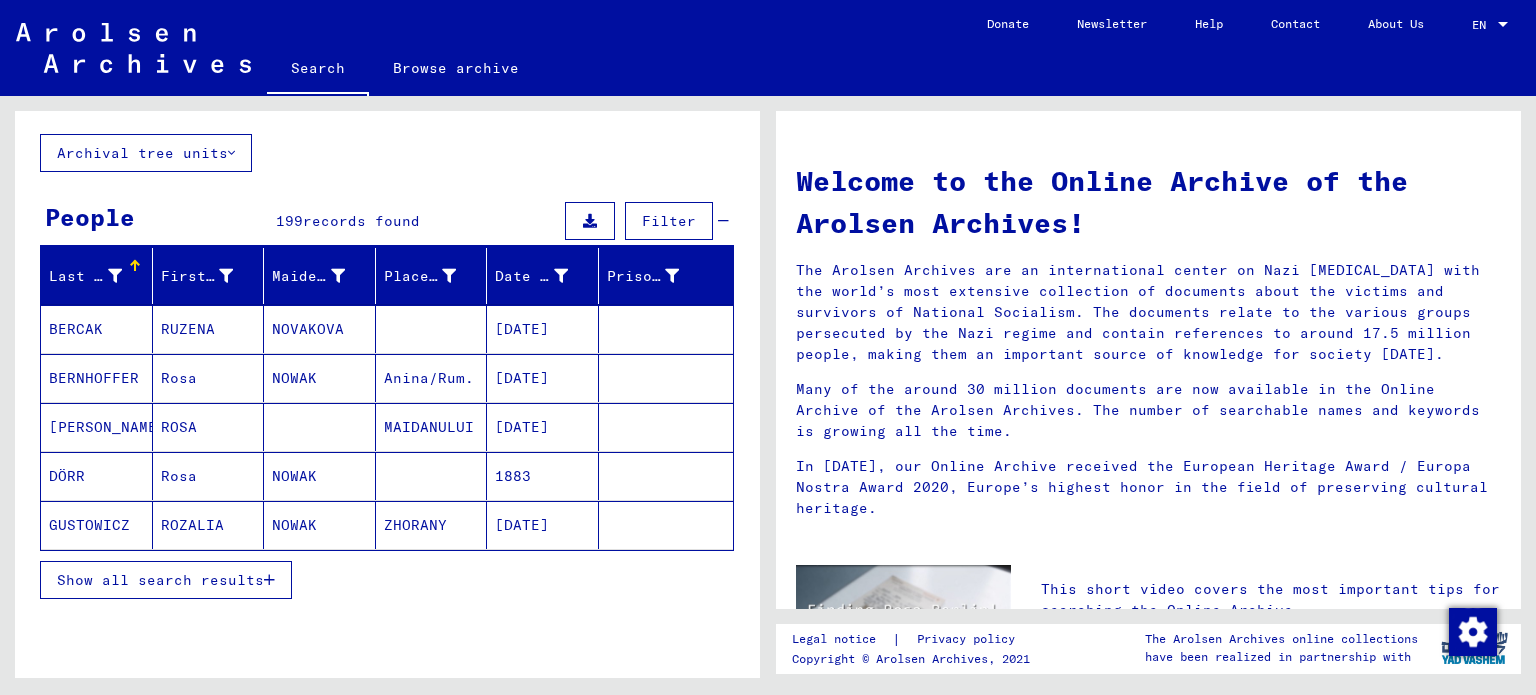 scroll, scrollTop: 200, scrollLeft: 0, axis: vertical 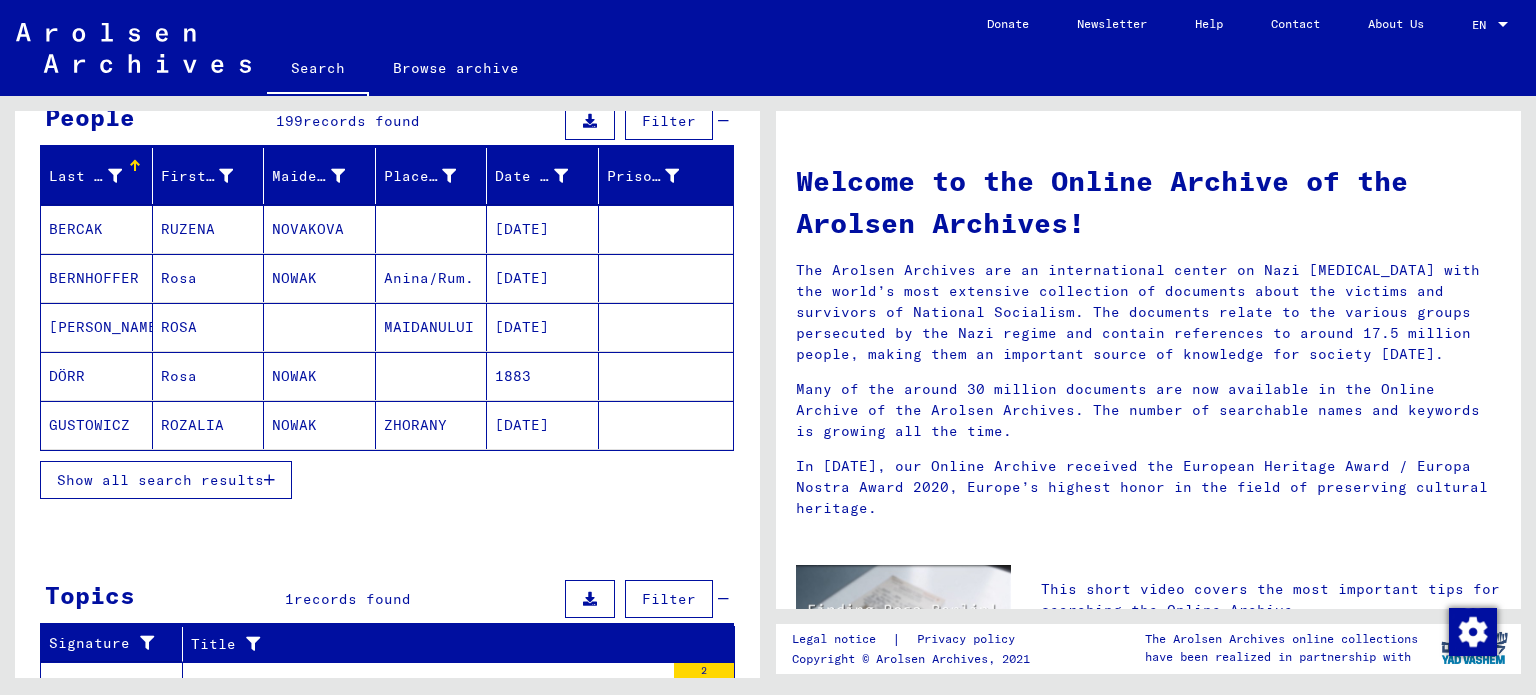 click at bounding box center [269, 480] 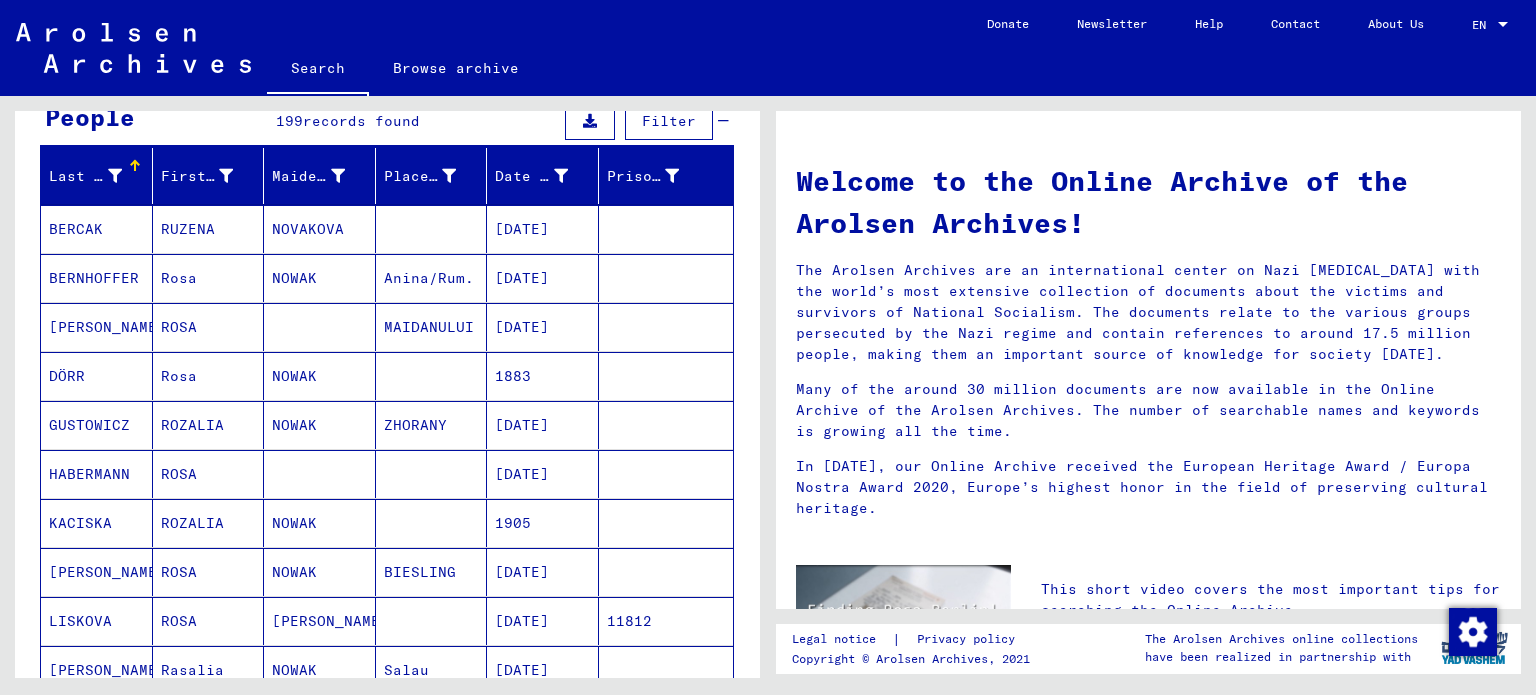 scroll, scrollTop: 300, scrollLeft: 0, axis: vertical 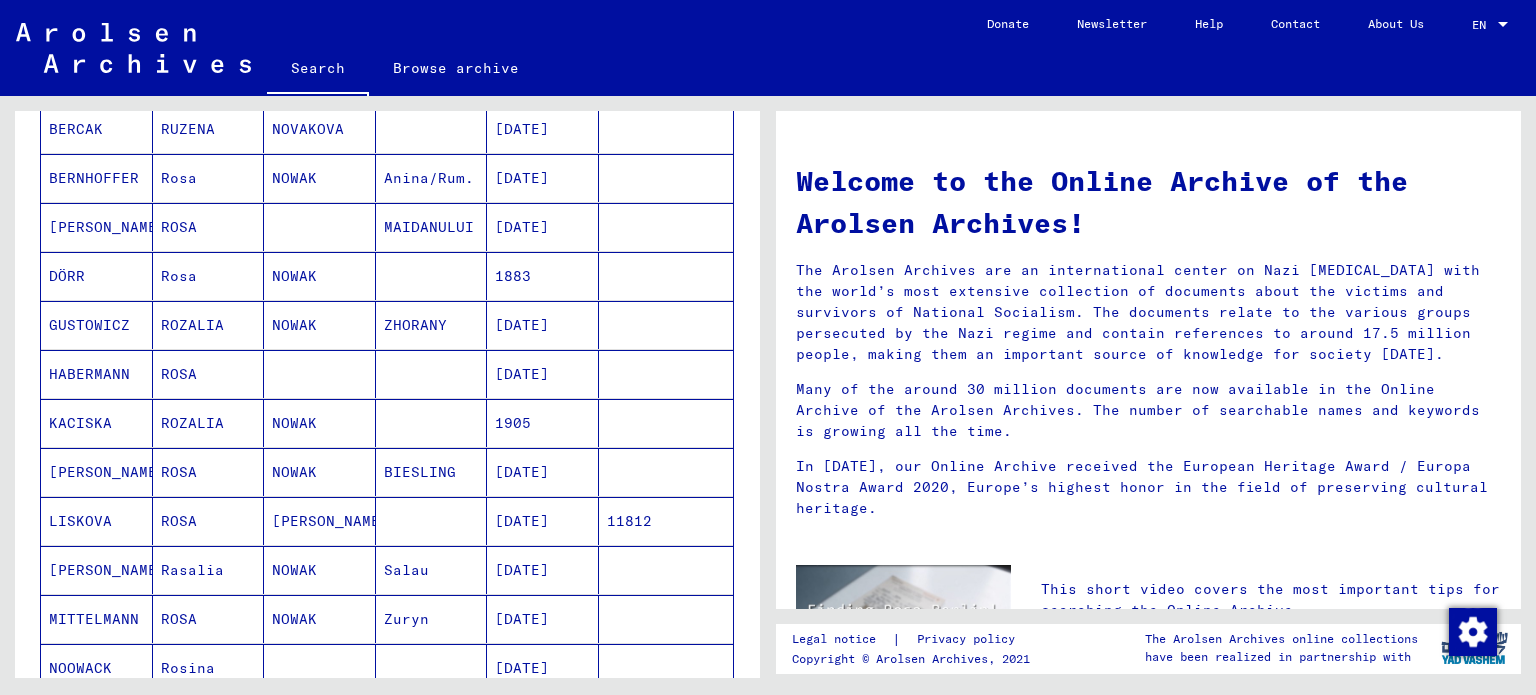 click on "Search   Browse archive   Detailed questions/information about the documents? Send us an inquiry for free.  Donate Newsletter Help Contact About Us EN EN" 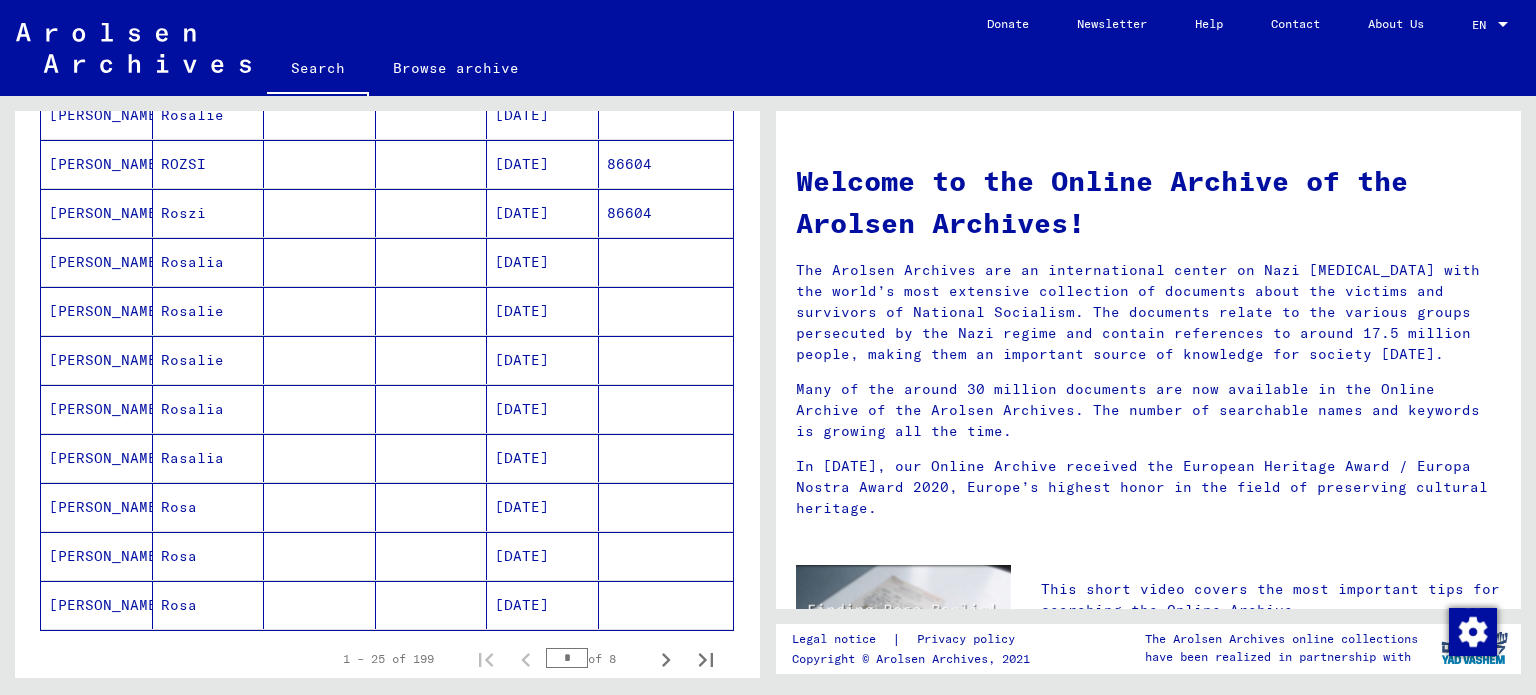 scroll, scrollTop: 1100, scrollLeft: 0, axis: vertical 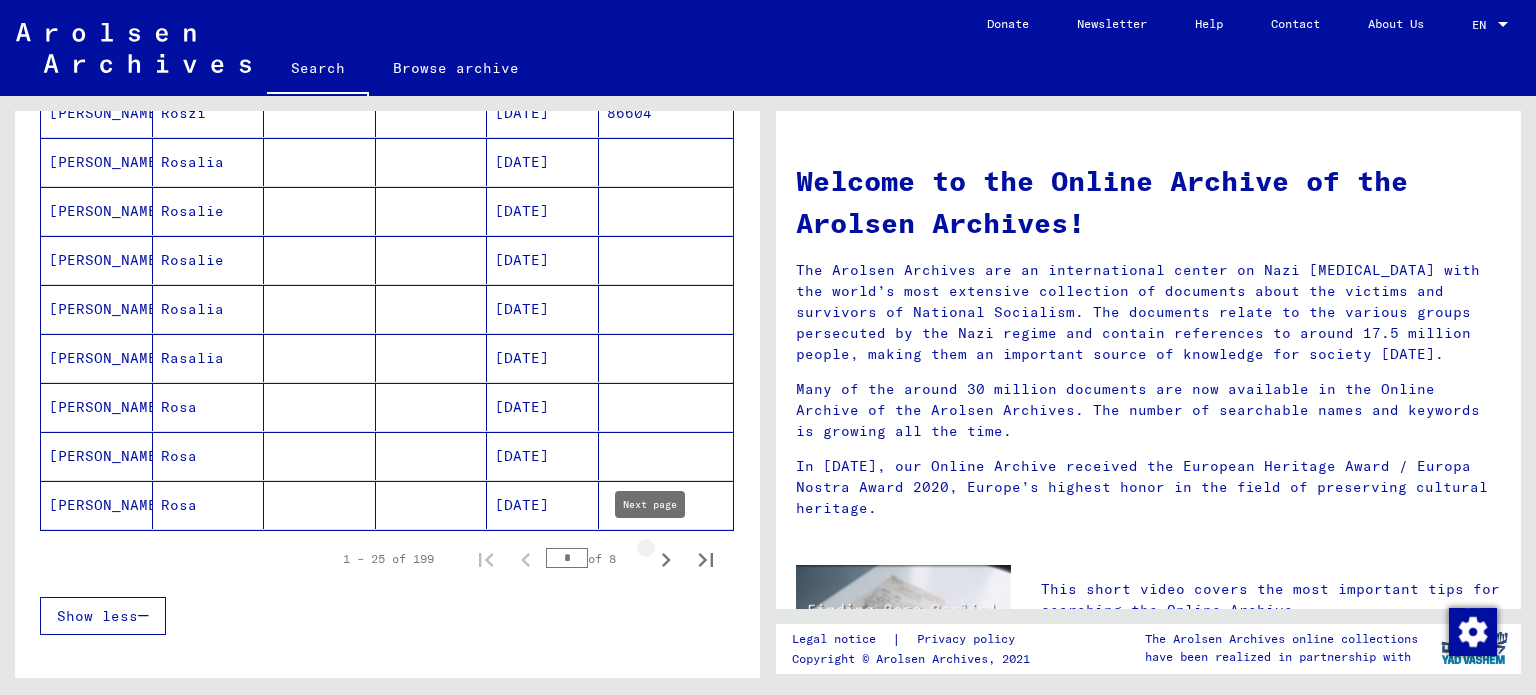 click 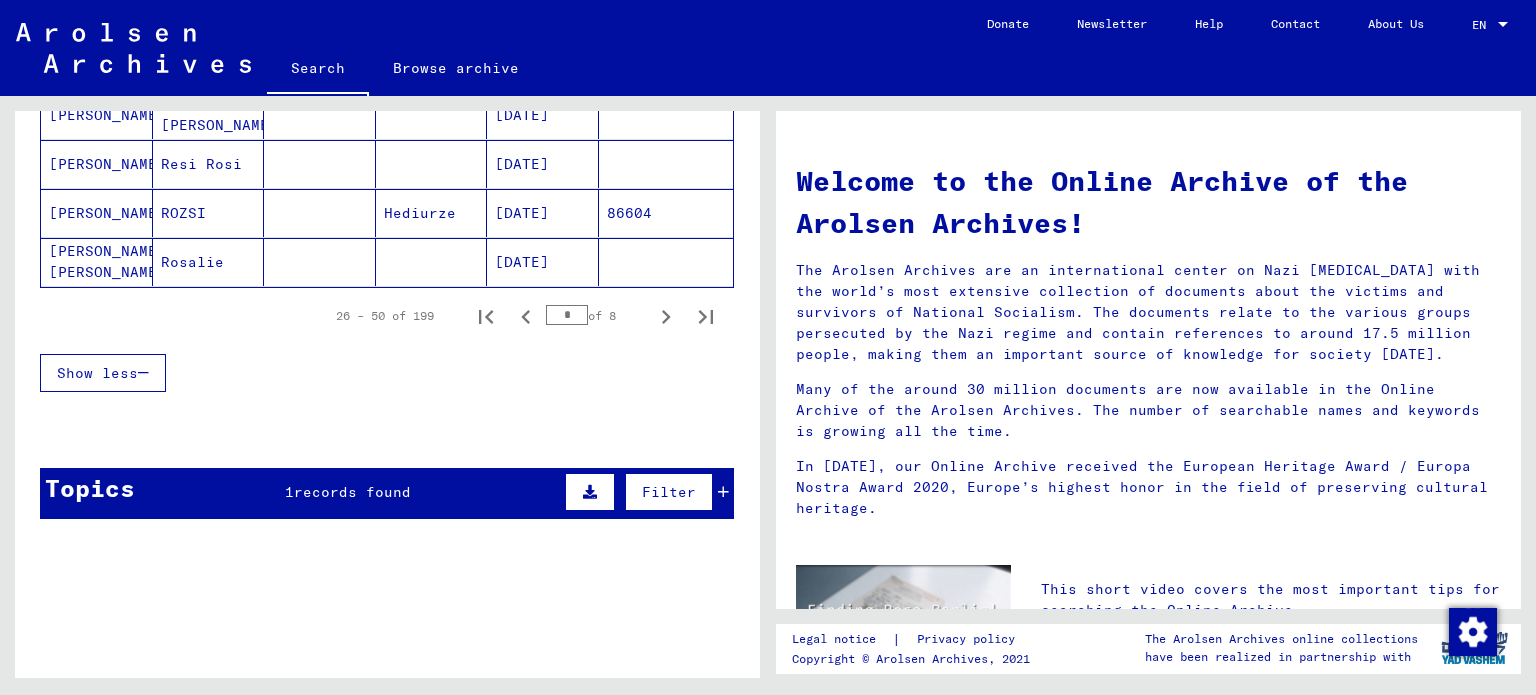 scroll, scrollTop: 1345, scrollLeft: 0, axis: vertical 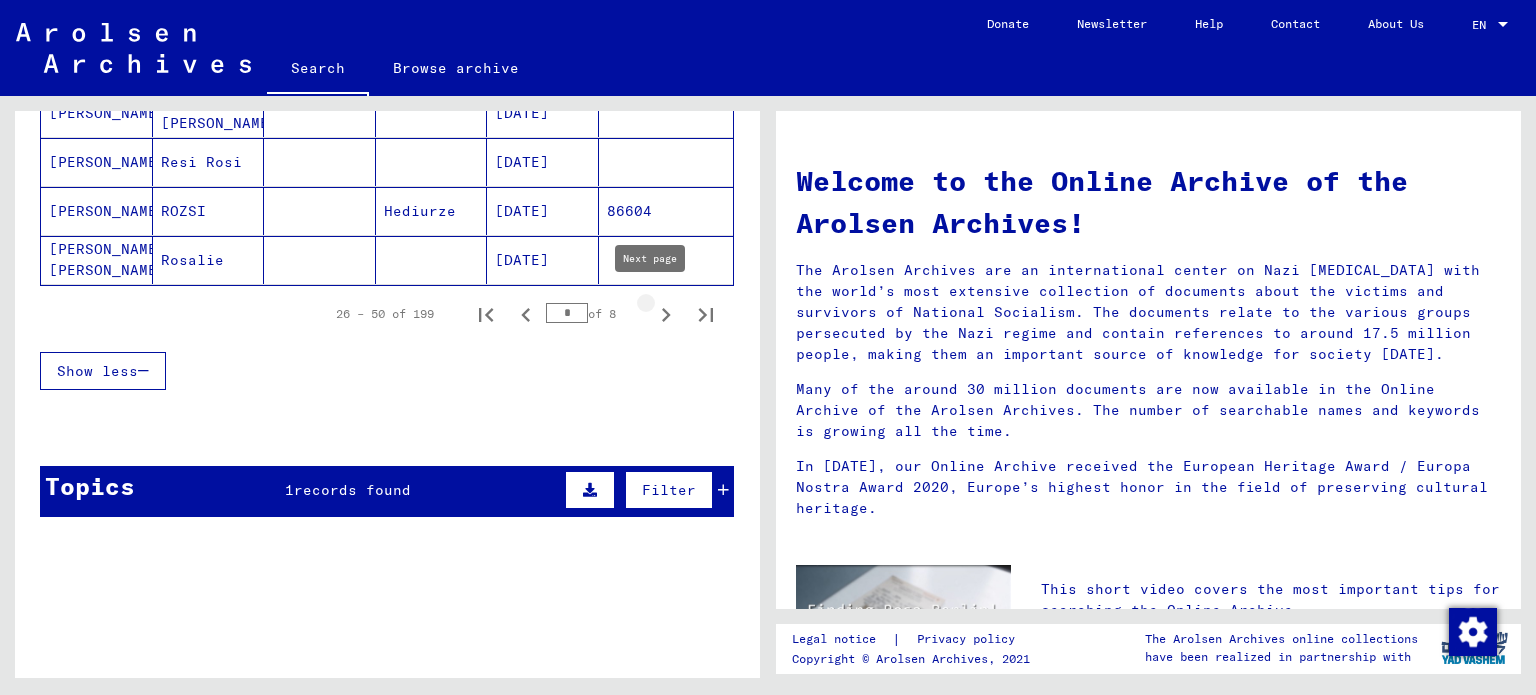 click 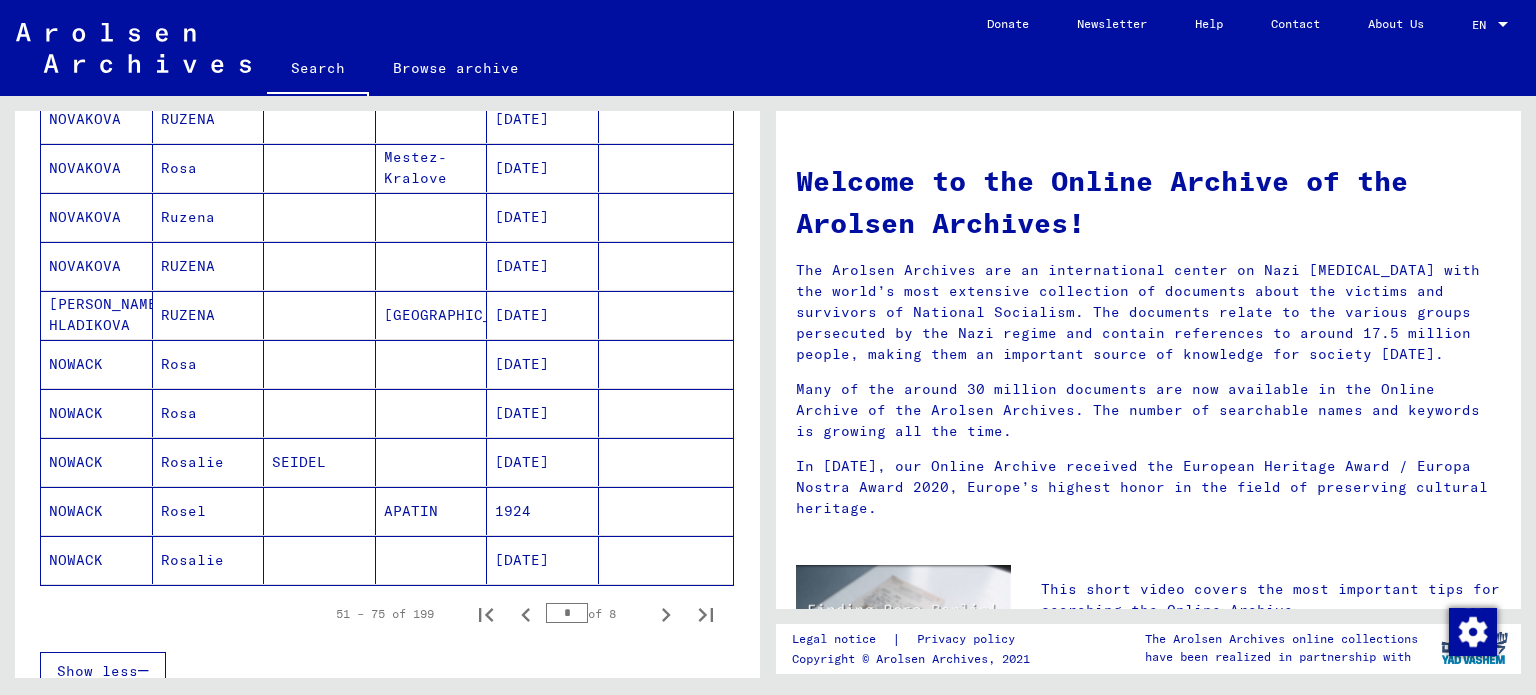 scroll, scrollTop: 1145, scrollLeft: 0, axis: vertical 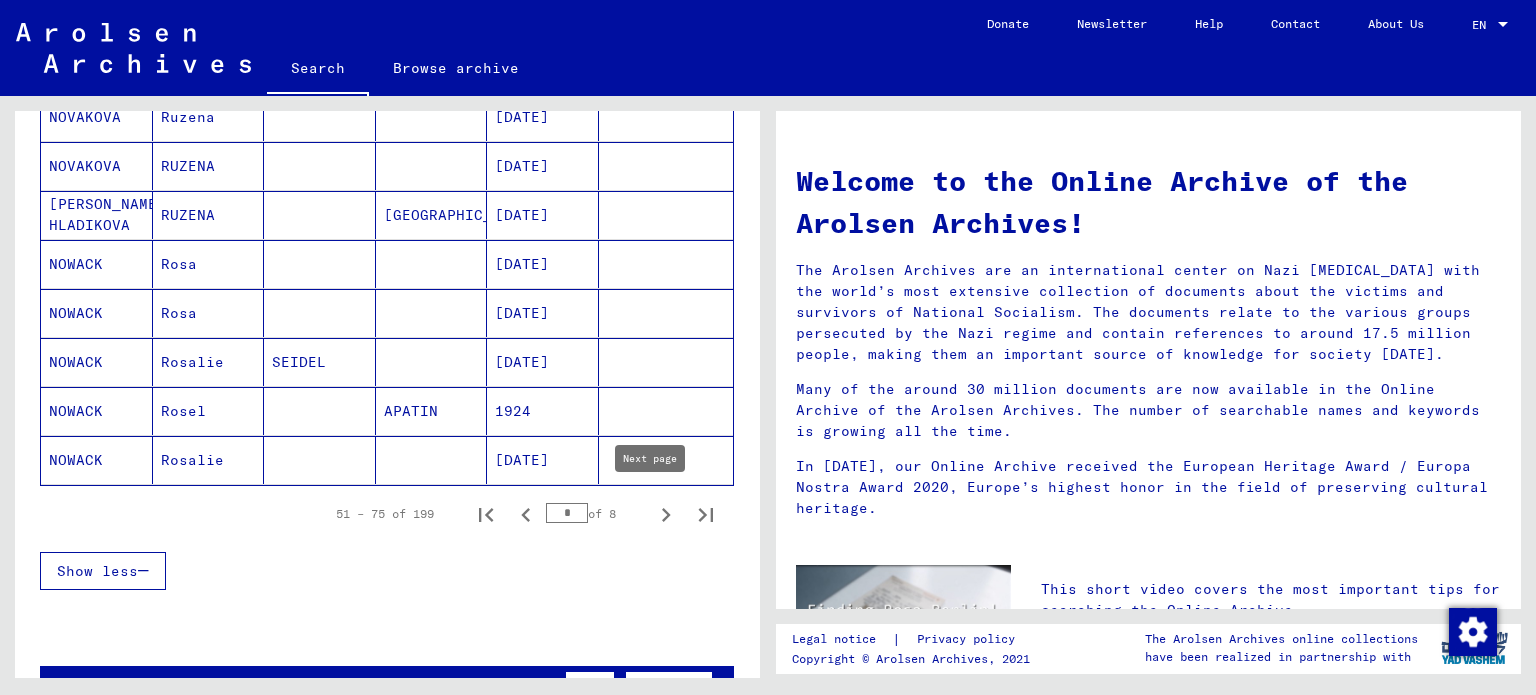 click 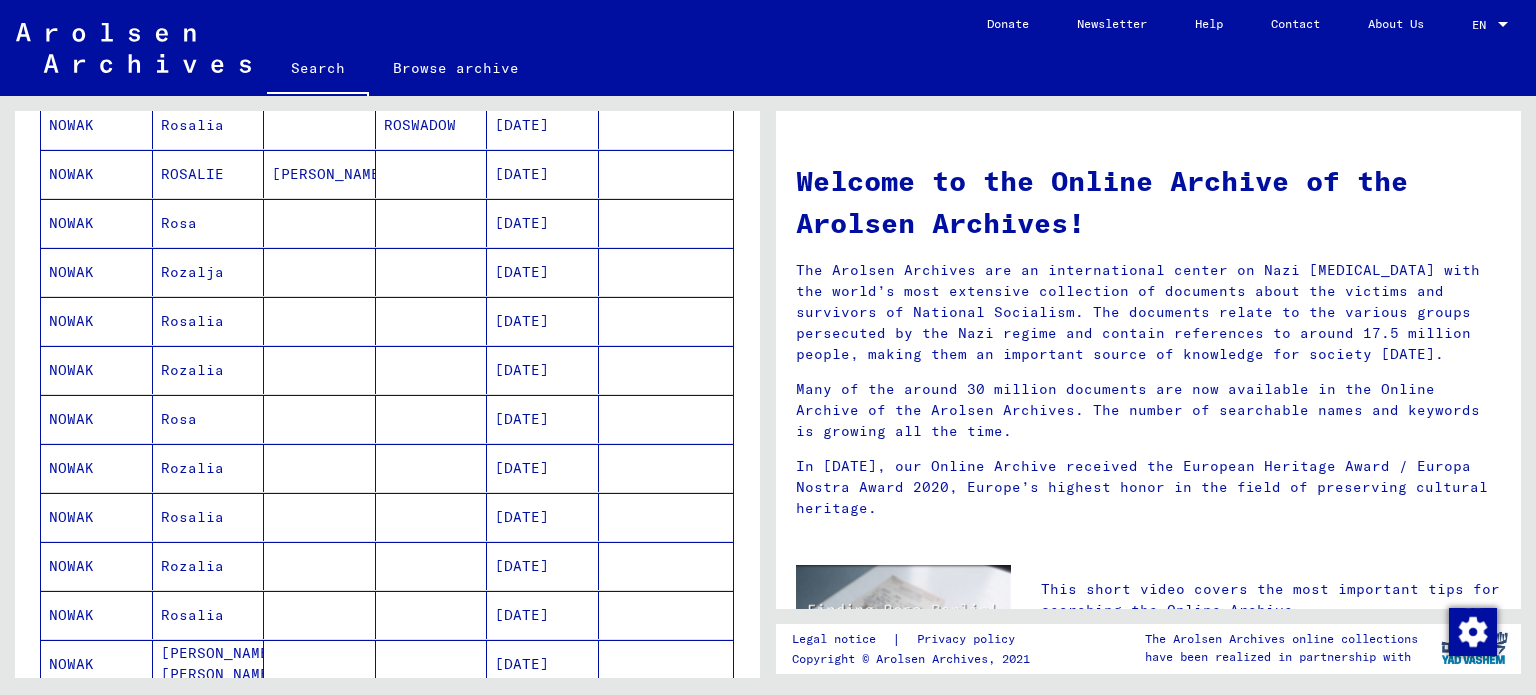 scroll, scrollTop: 1345, scrollLeft: 0, axis: vertical 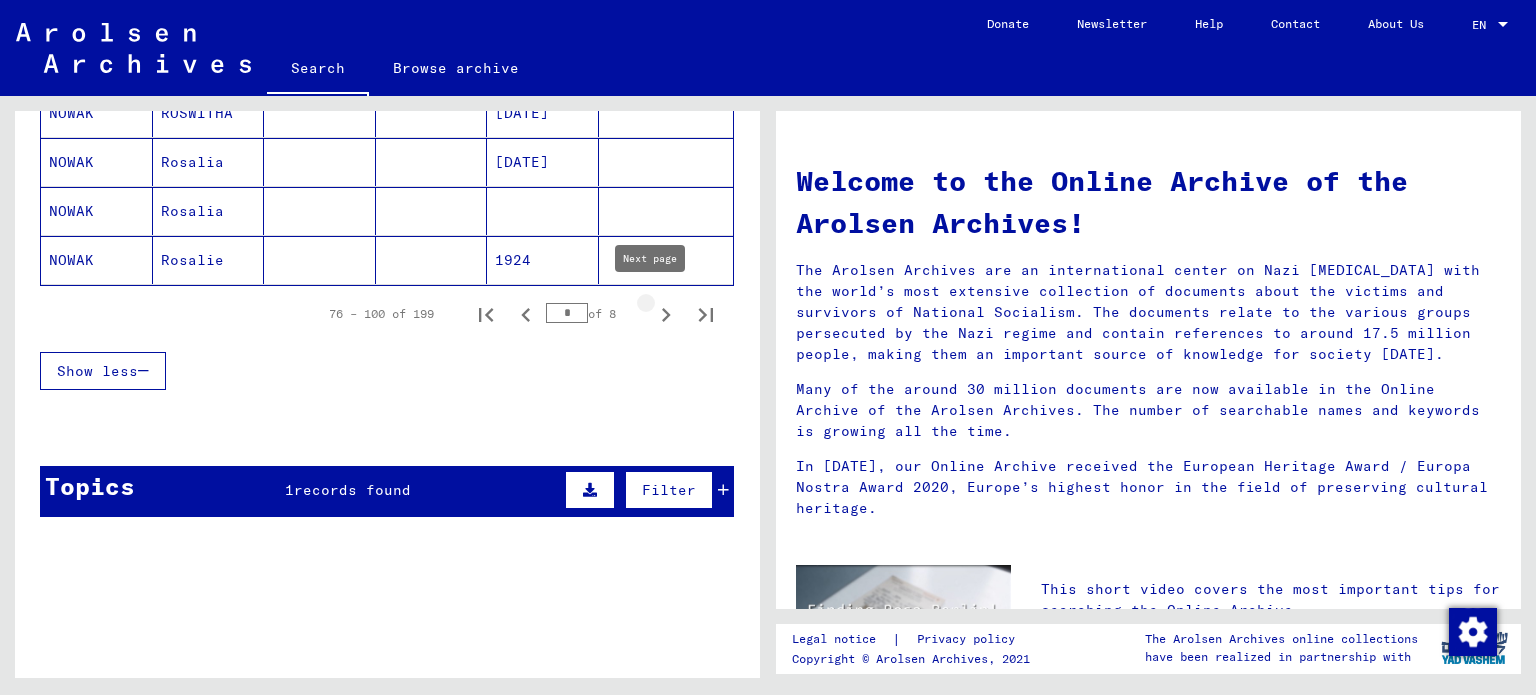 click 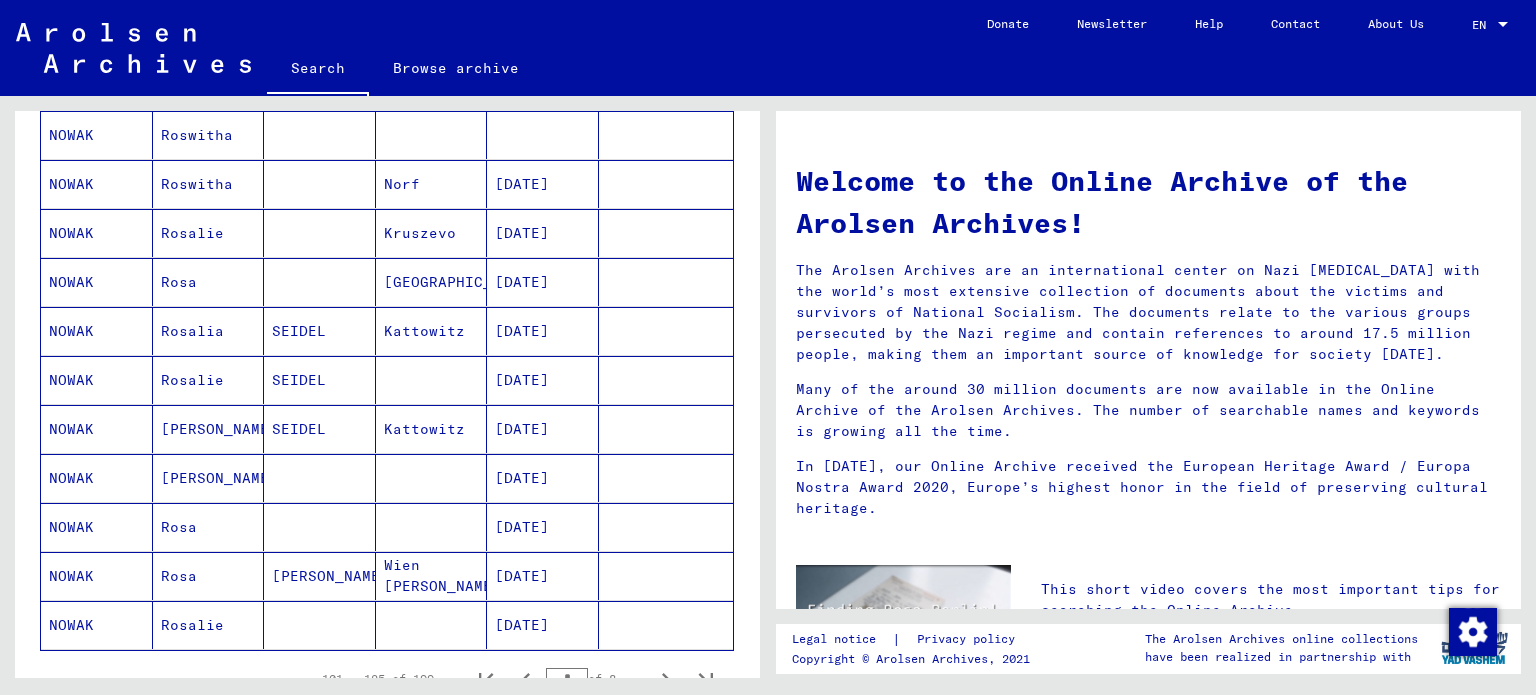 scroll, scrollTop: 1045, scrollLeft: 0, axis: vertical 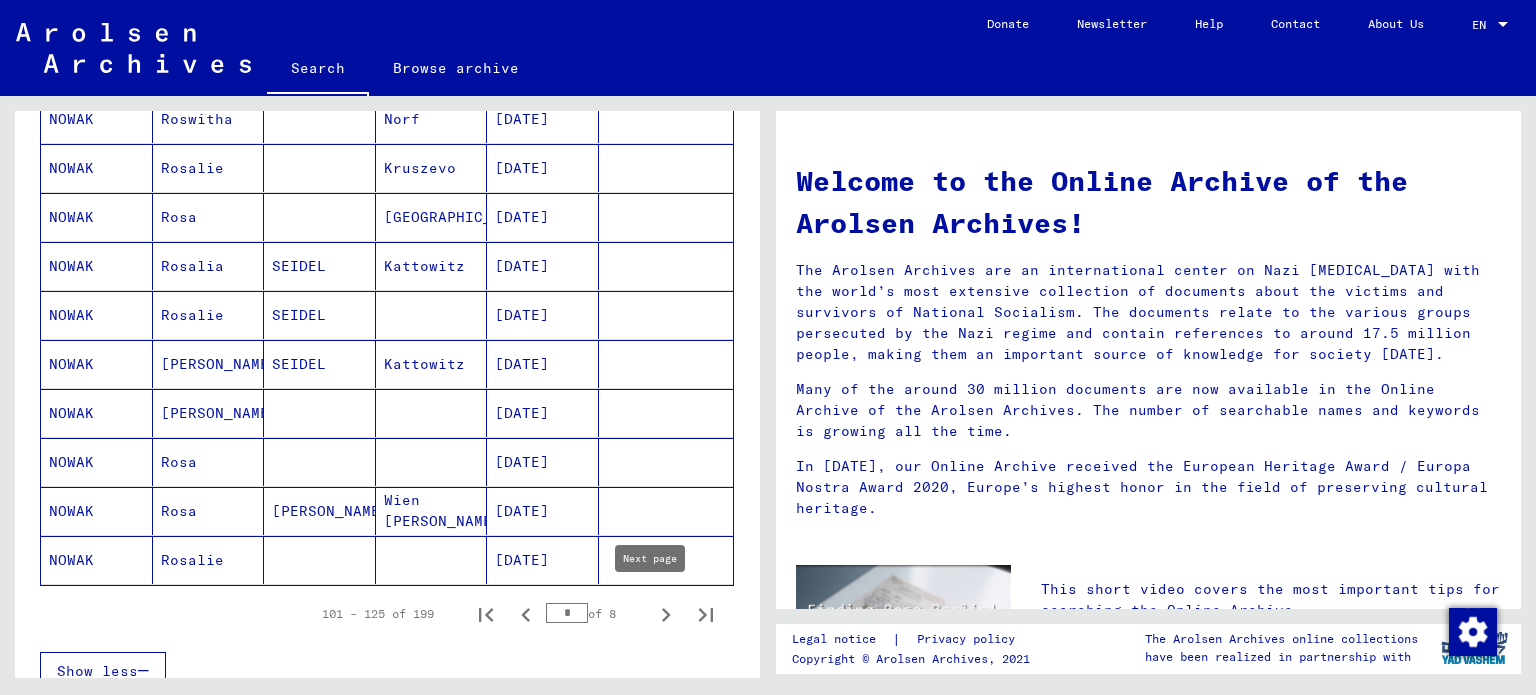 click 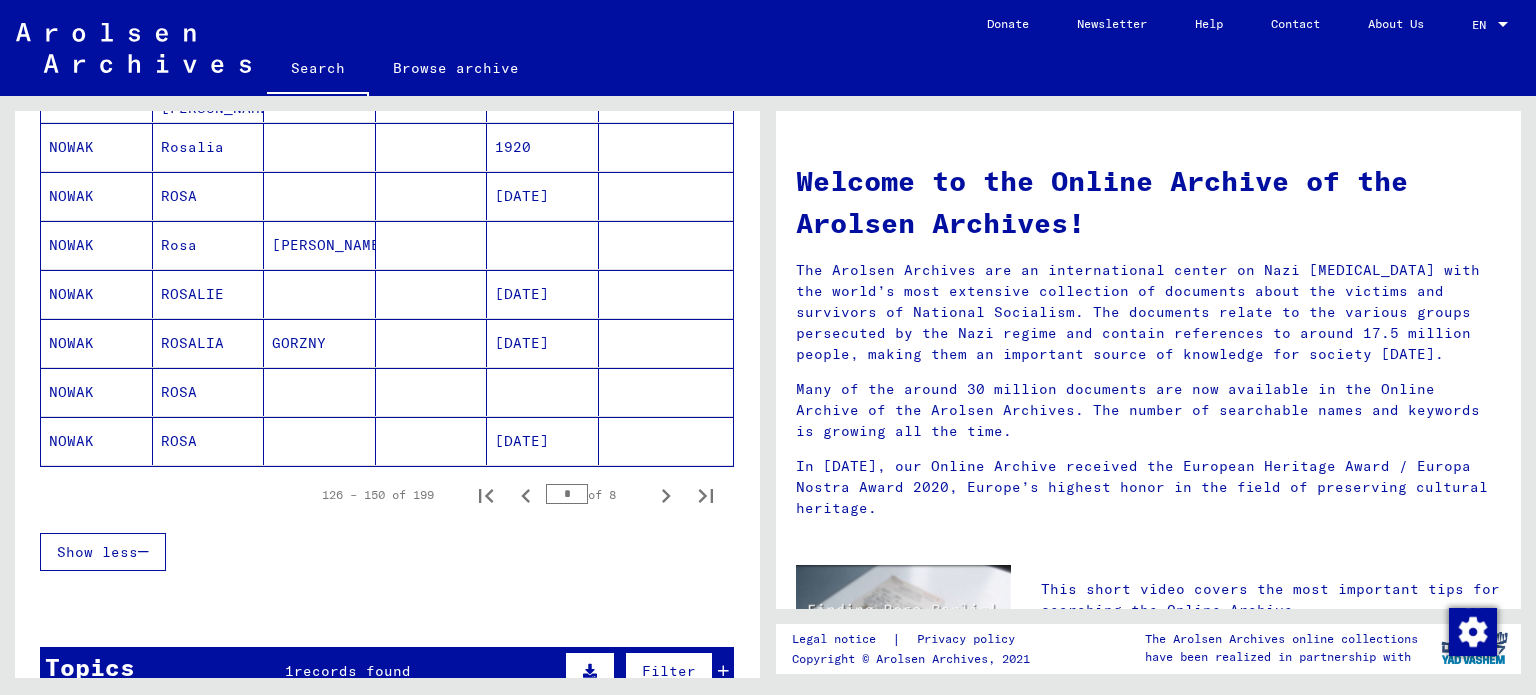 scroll, scrollTop: 1200, scrollLeft: 0, axis: vertical 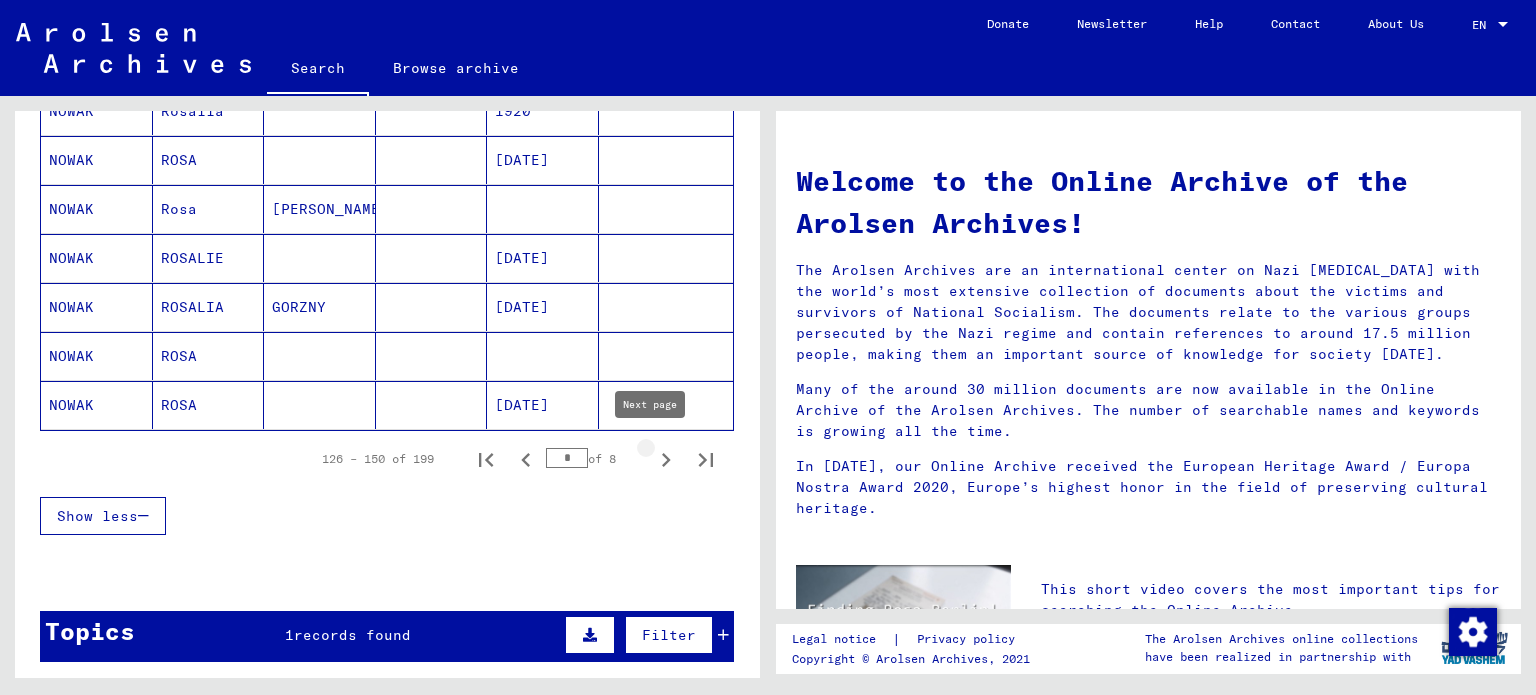 click 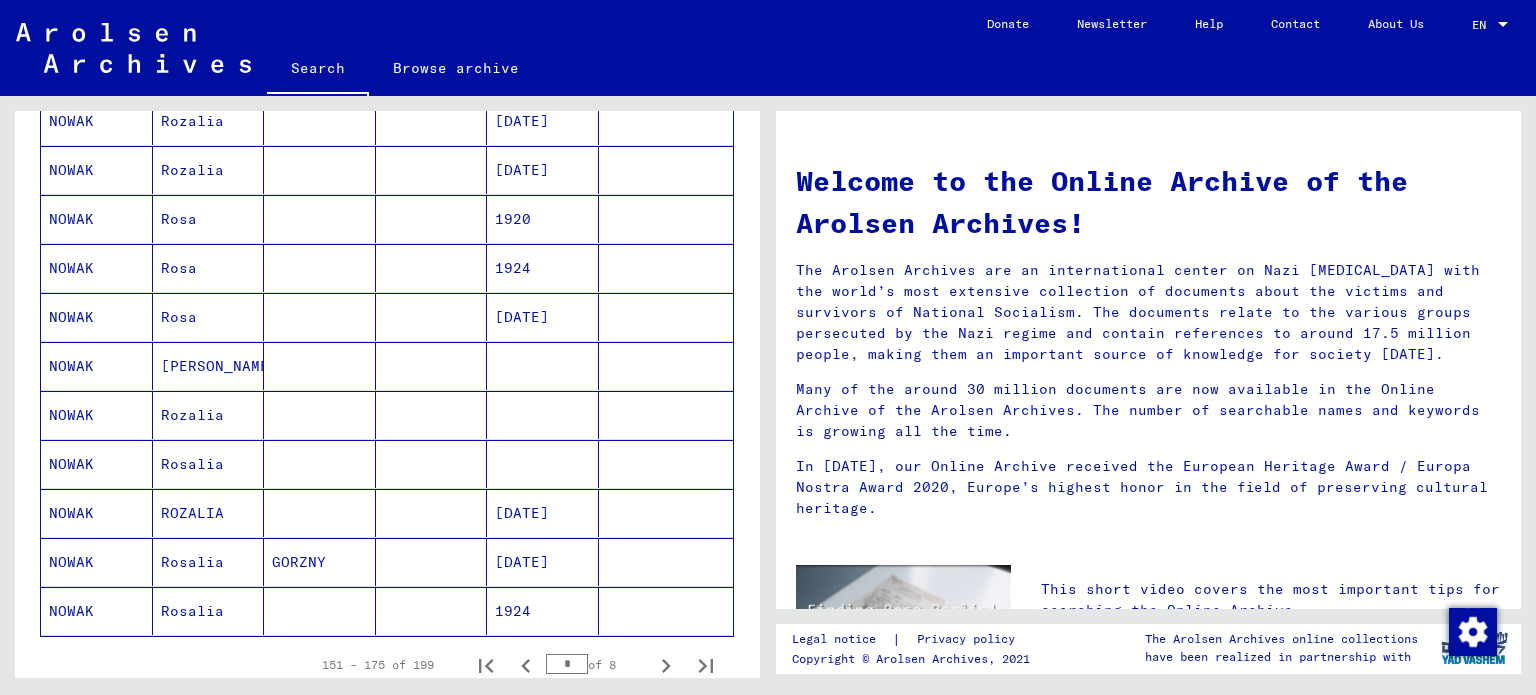scroll, scrollTop: 1345, scrollLeft: 0, axis: vertical 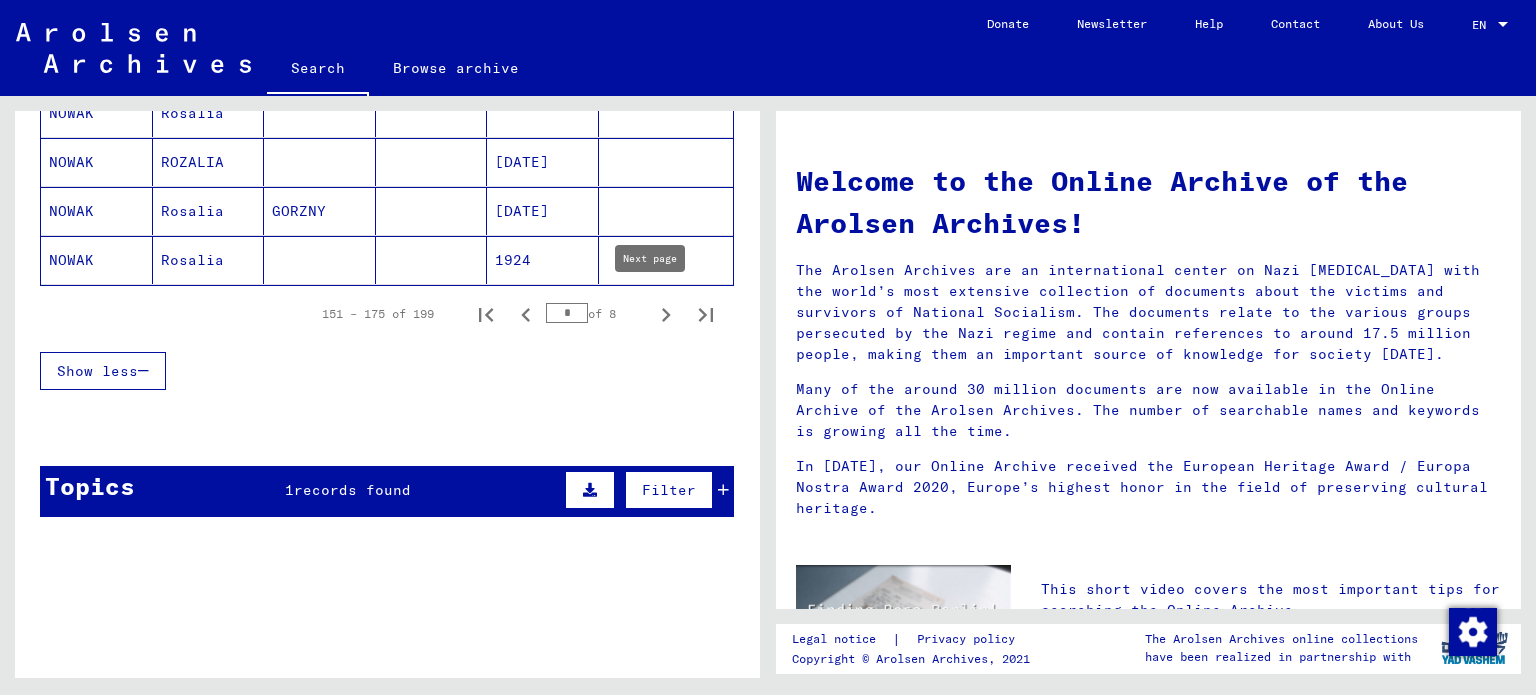 click 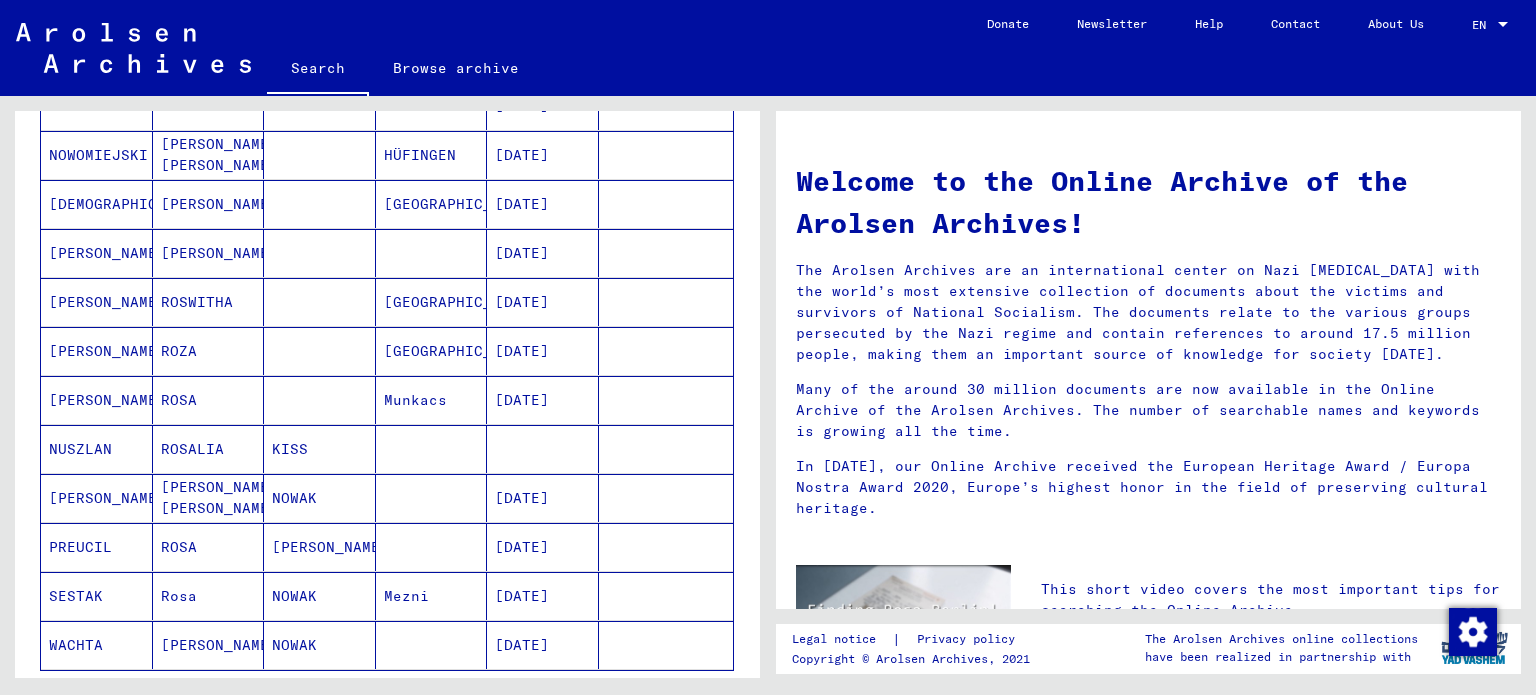 scroll, scrollTop: 1296, scrollLeft: 0, axis: vertical 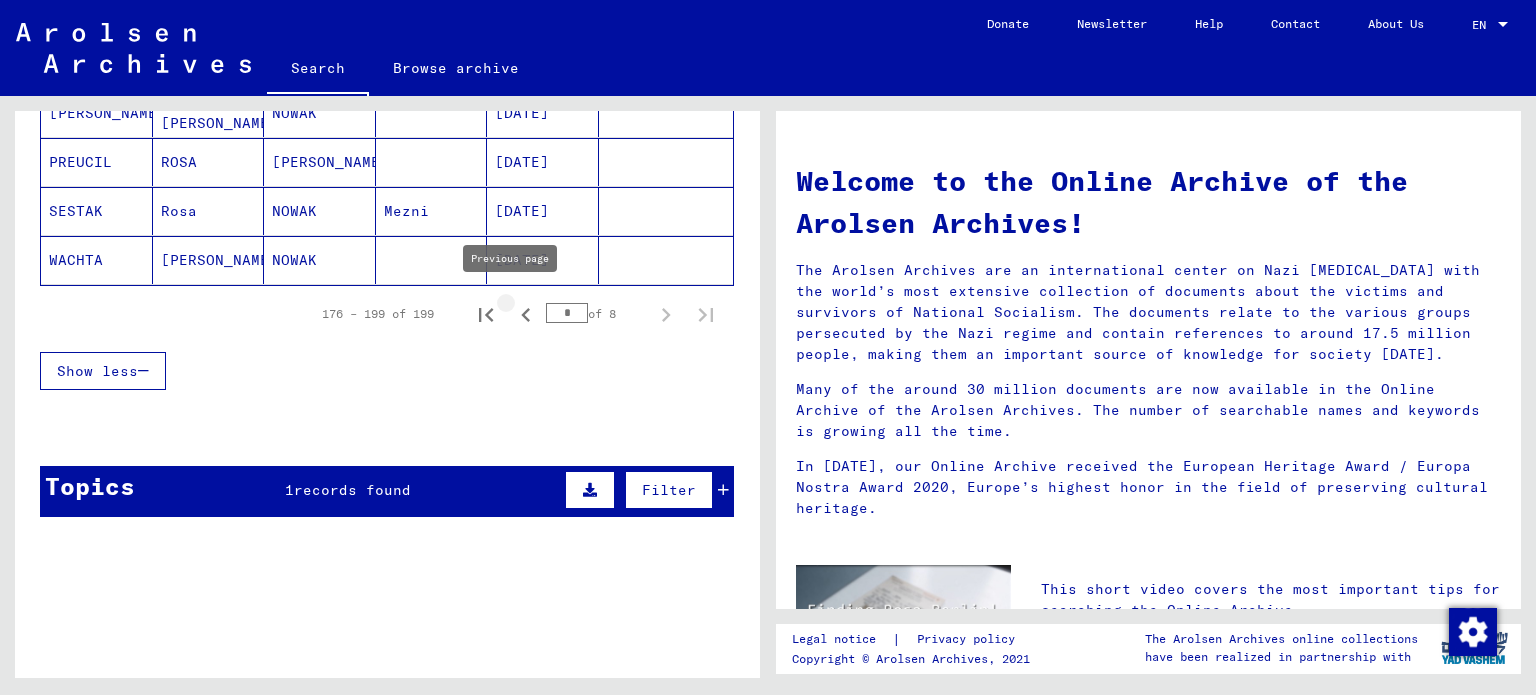 click 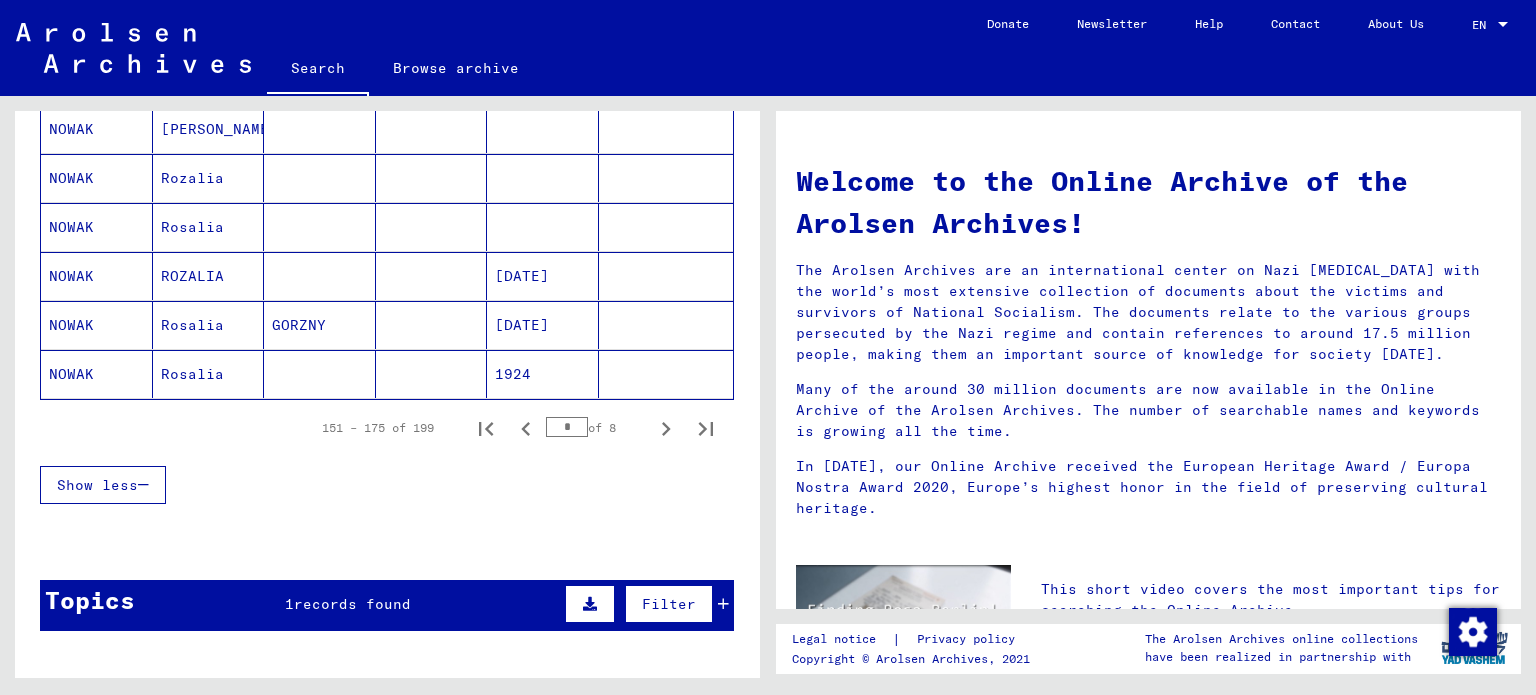 scroll, scrollTop: 1196, scrollLeft: 0, axis: vertical 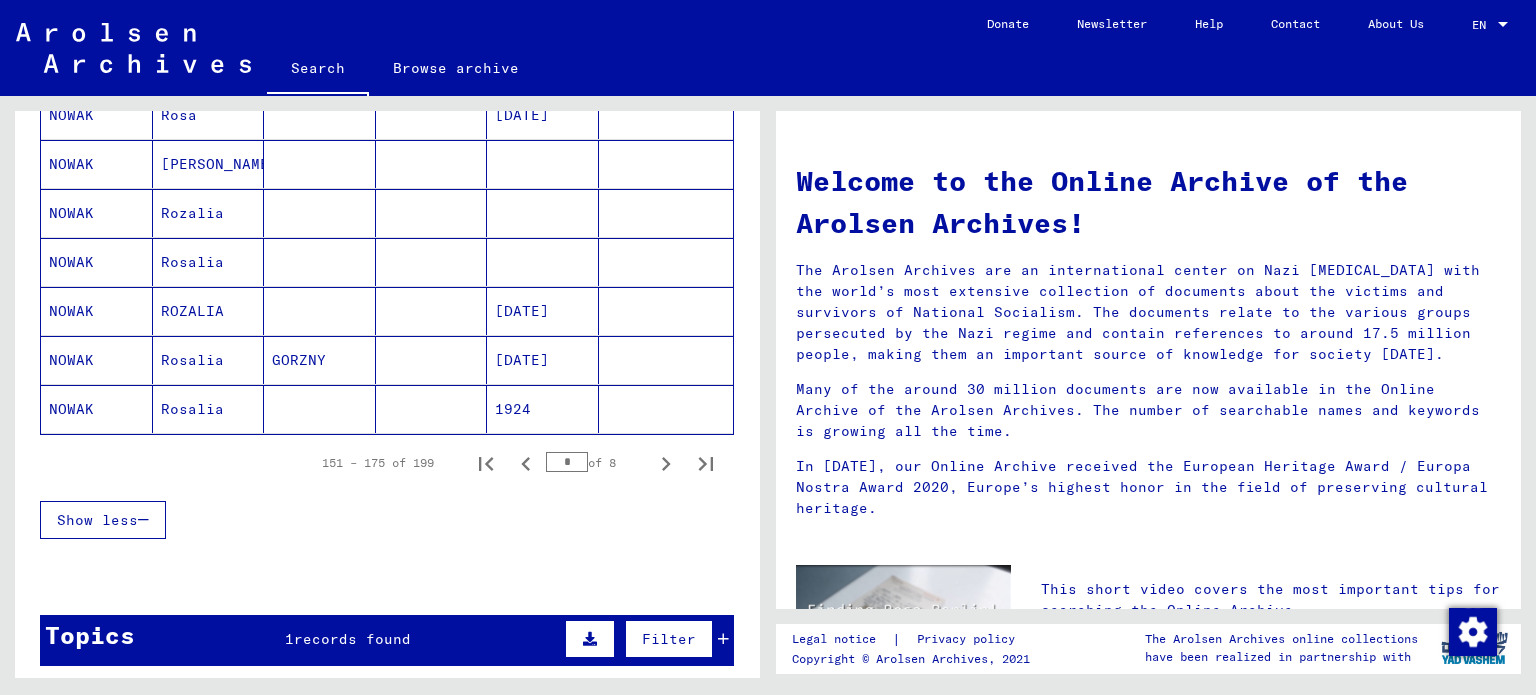 click on "Rosalia" at bounding box center (209, 311) 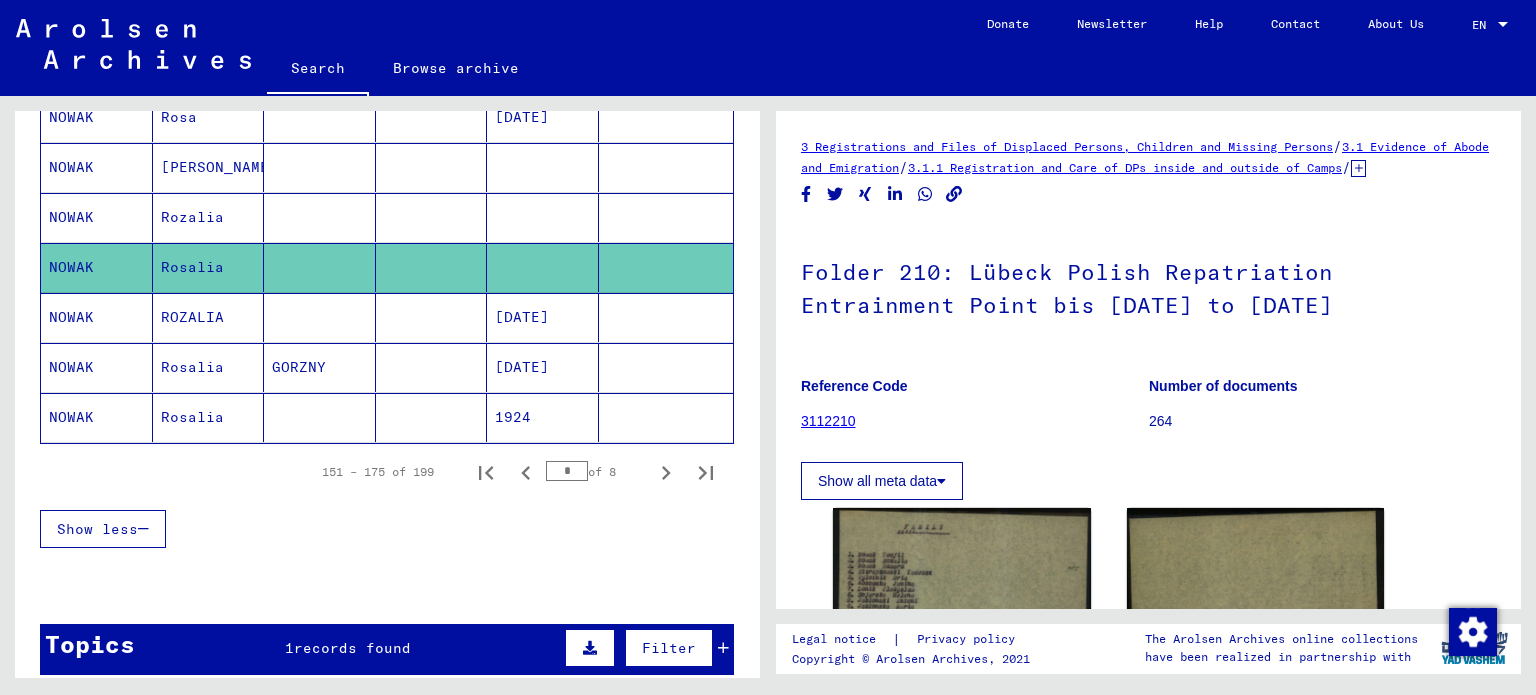 scroll, scrollTop: 0, scrollLeft: 0, axis: both 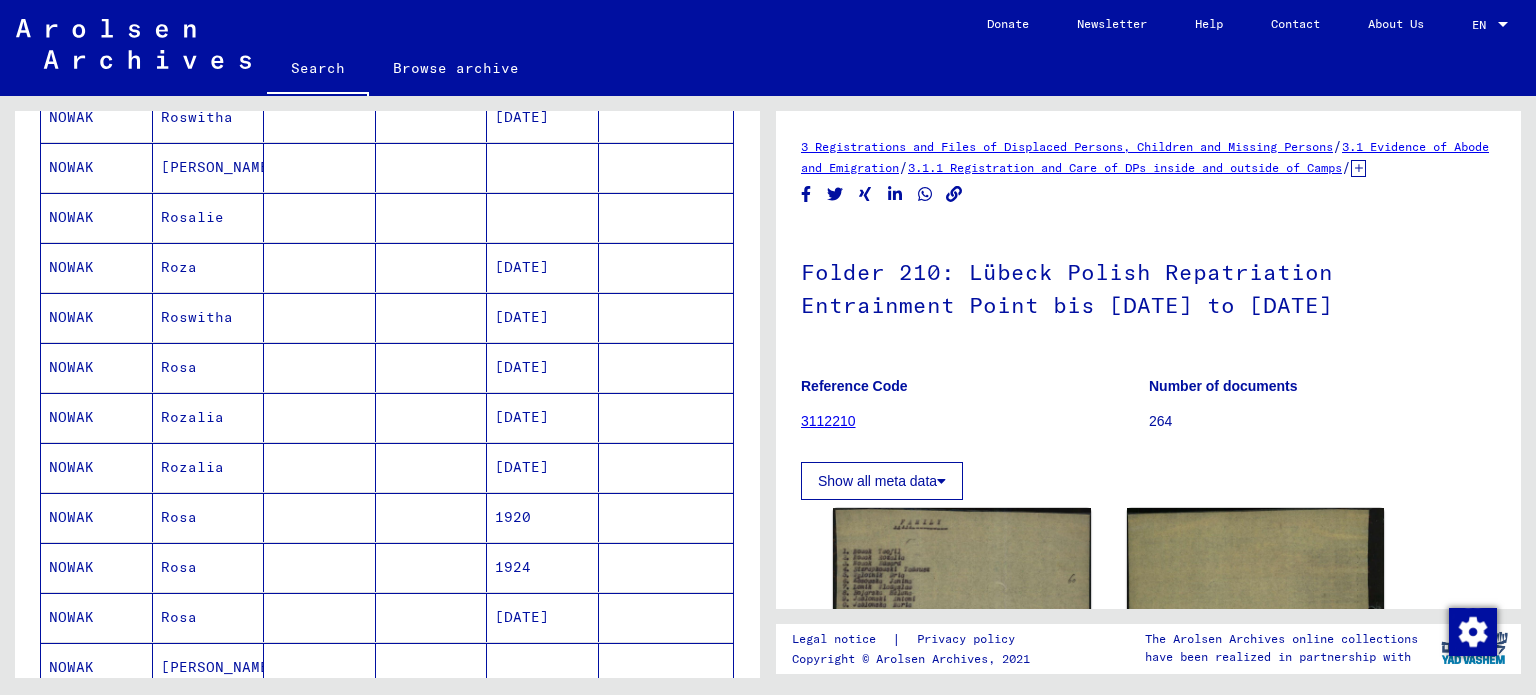 click at bounding box center (432, 267) 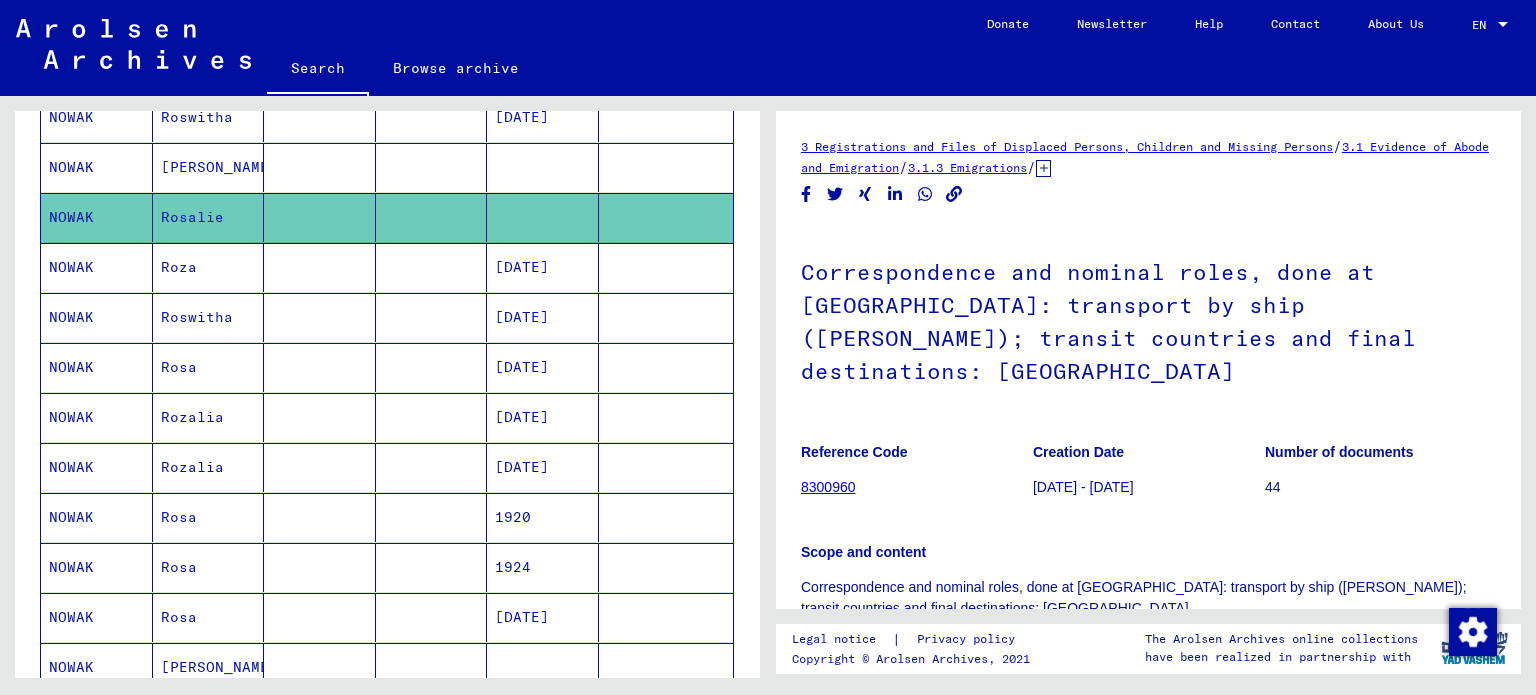scroll, scrollTop: 0, scrollLeft: 0, axis: both 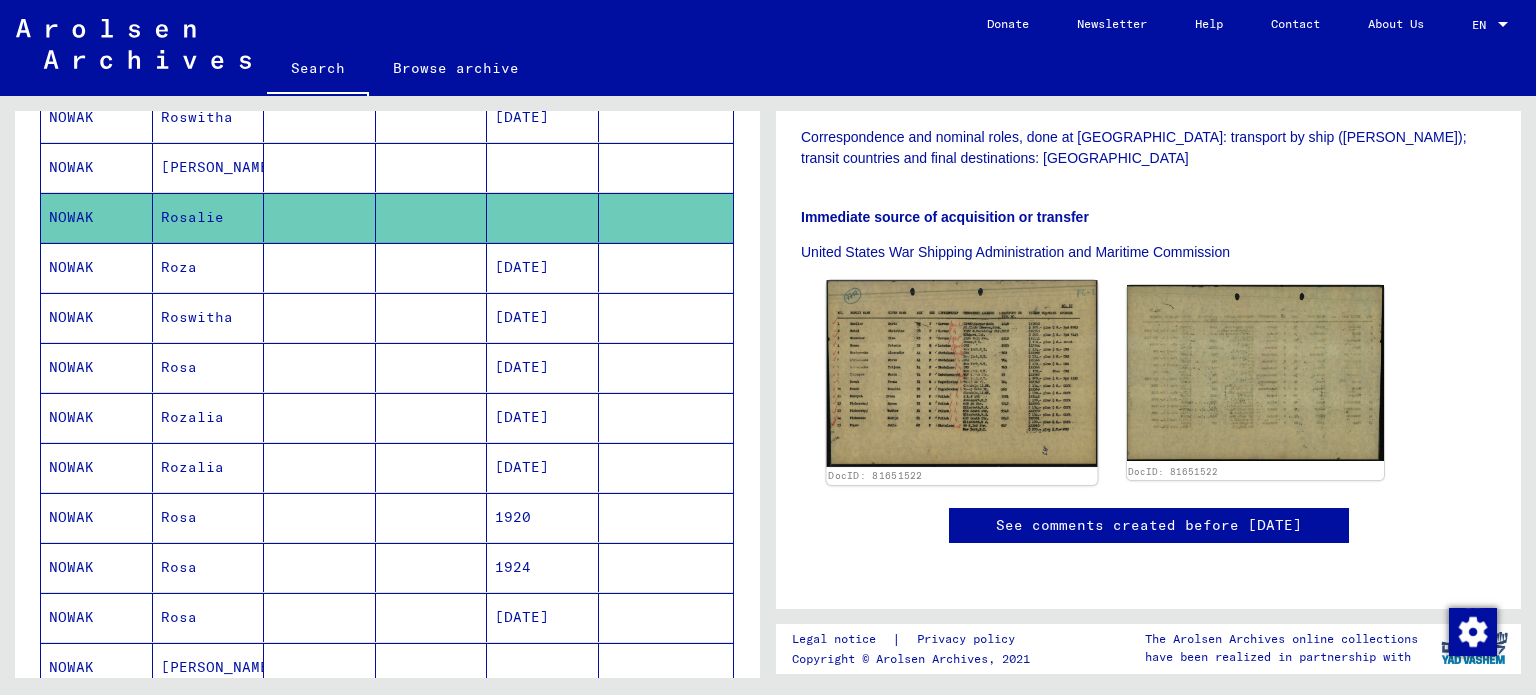 click 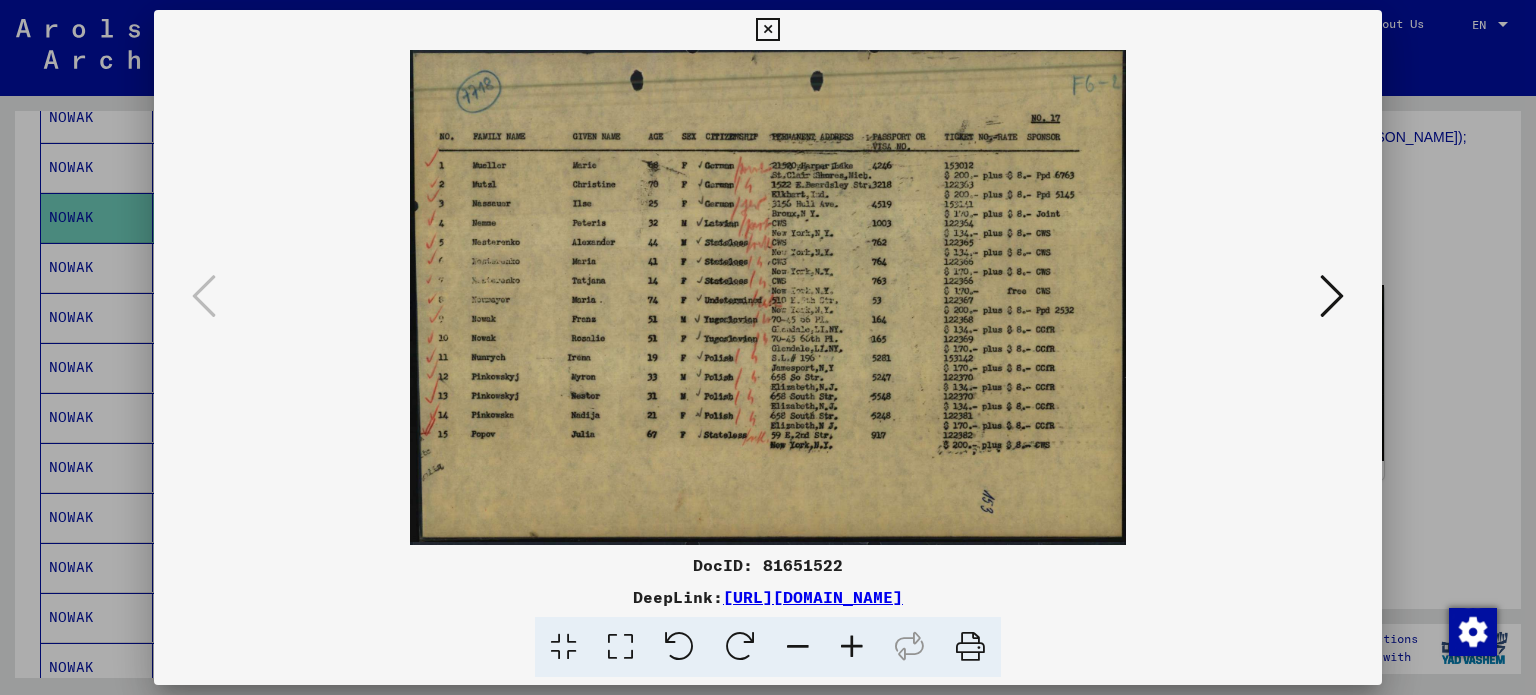 click at bounding box center (1332, 296) 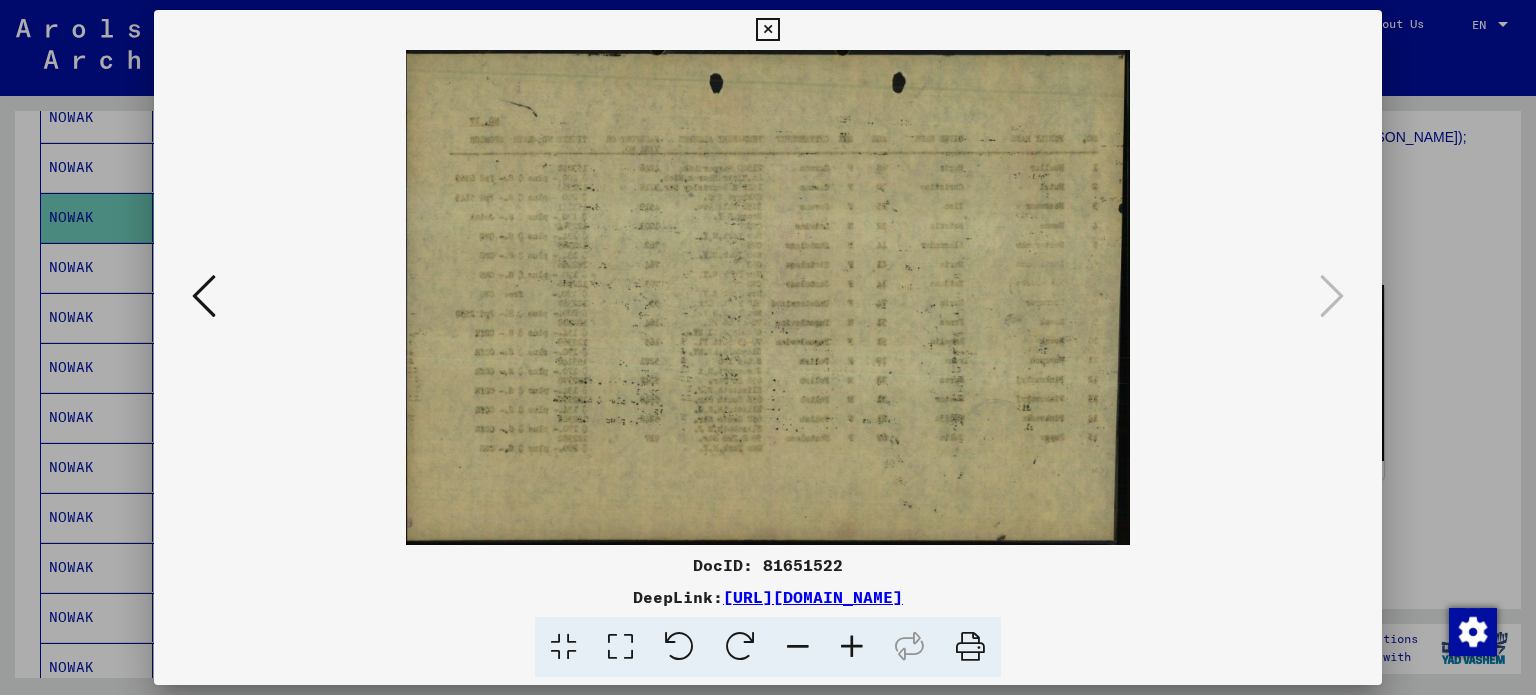 click at bounding box center (767, 30) 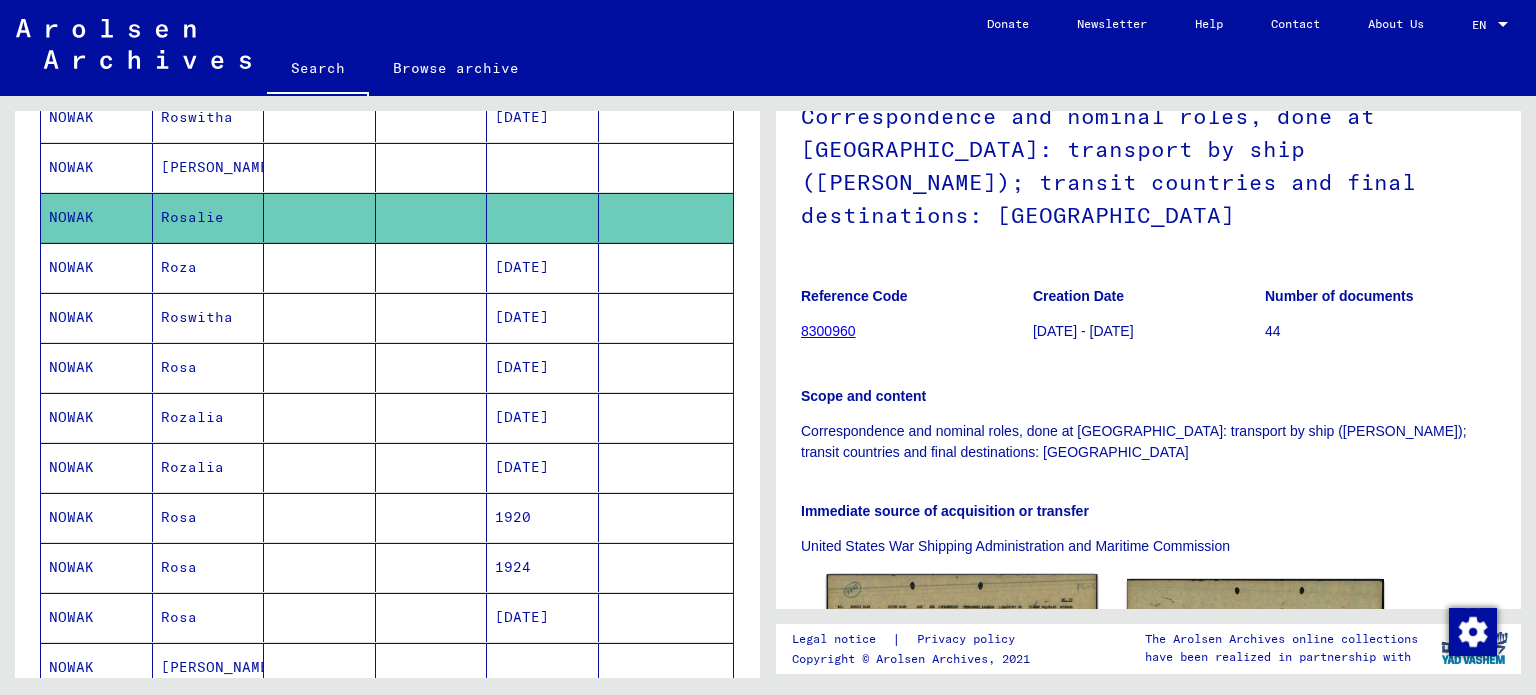 scroll, scrollTop: 44, scrollLeft: 0, axis: vertical 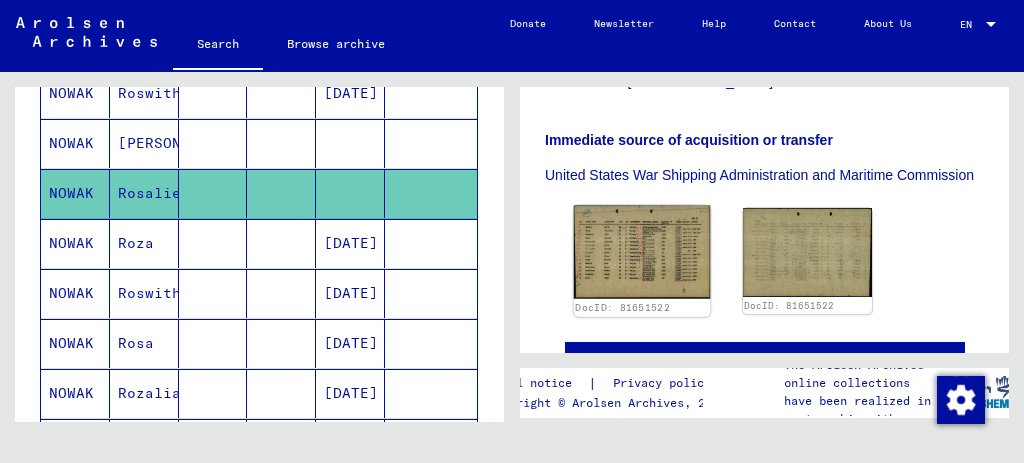 click 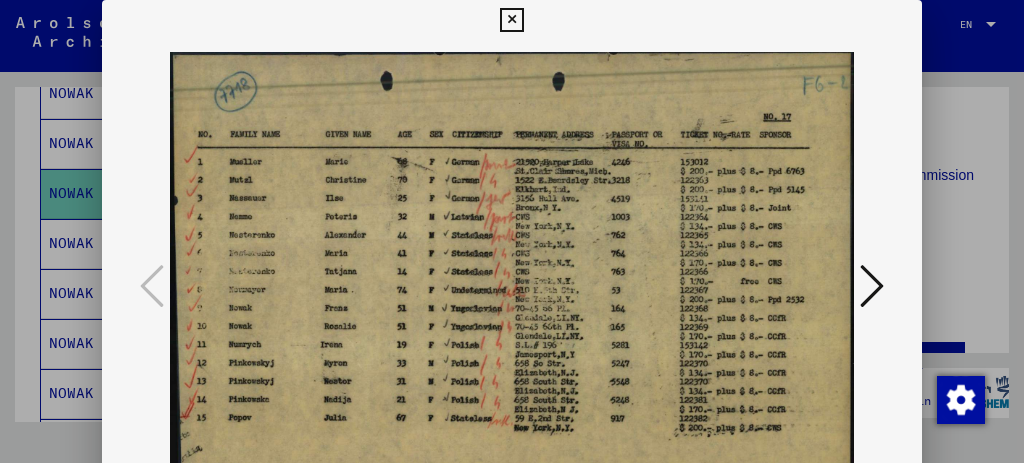 click at bounding box center (872, 286) 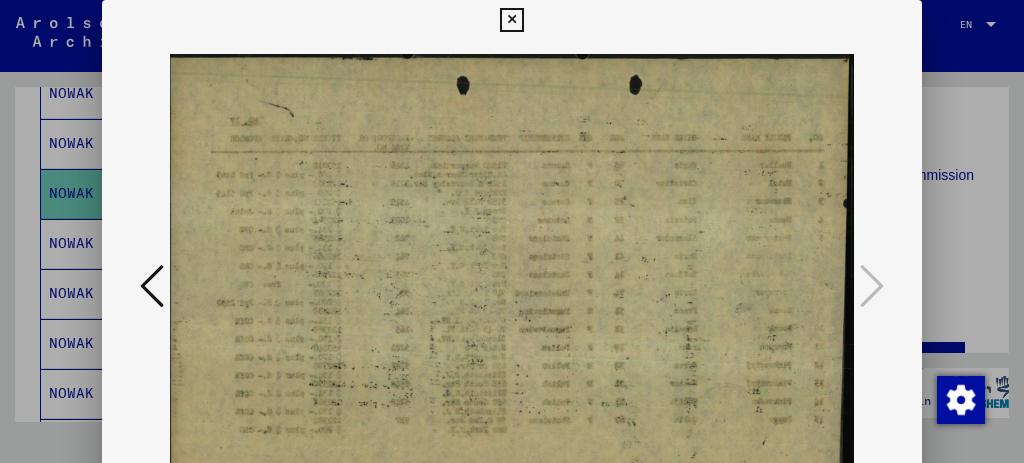 click at bounding box center (511, 20) 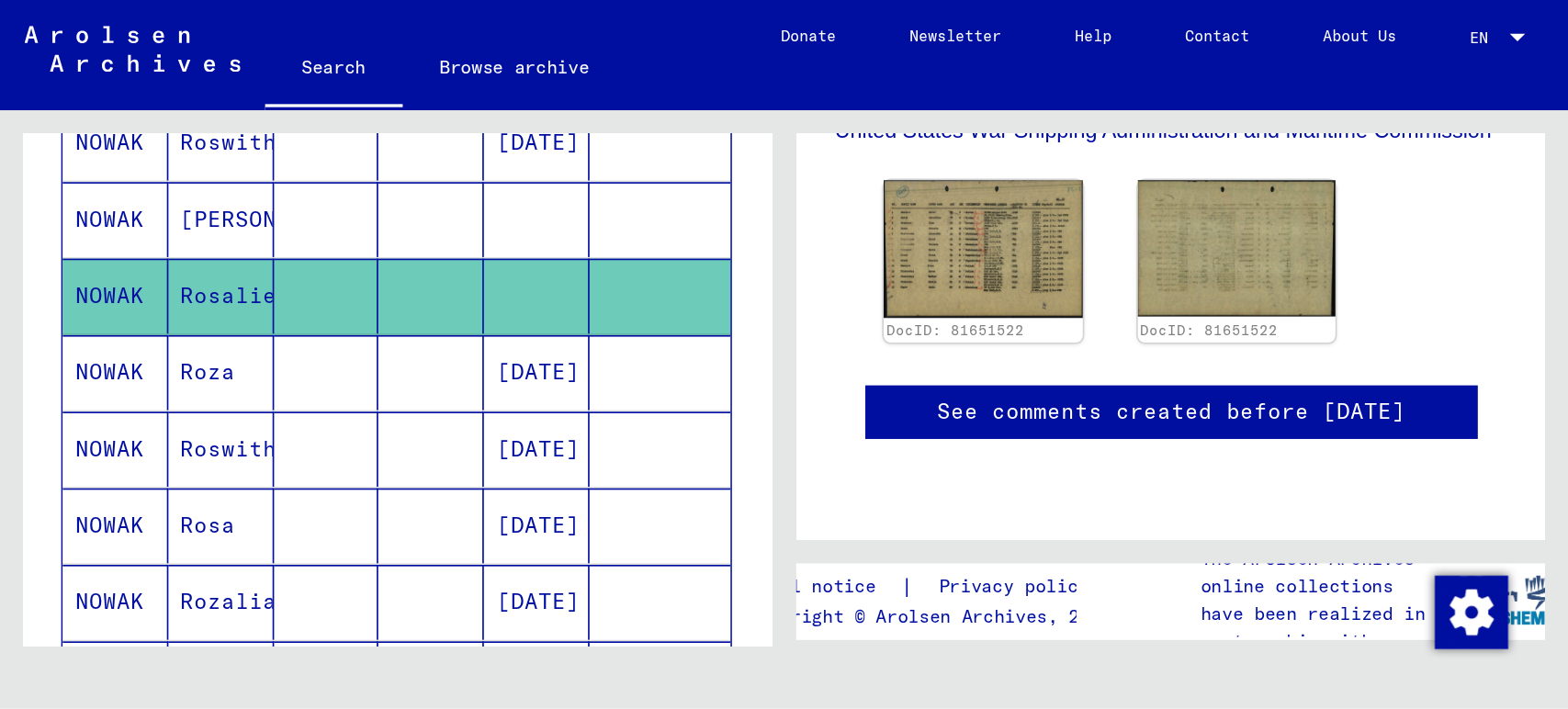 scroll, scrollTop: 612, scrollLeft: 0, axis: vertical 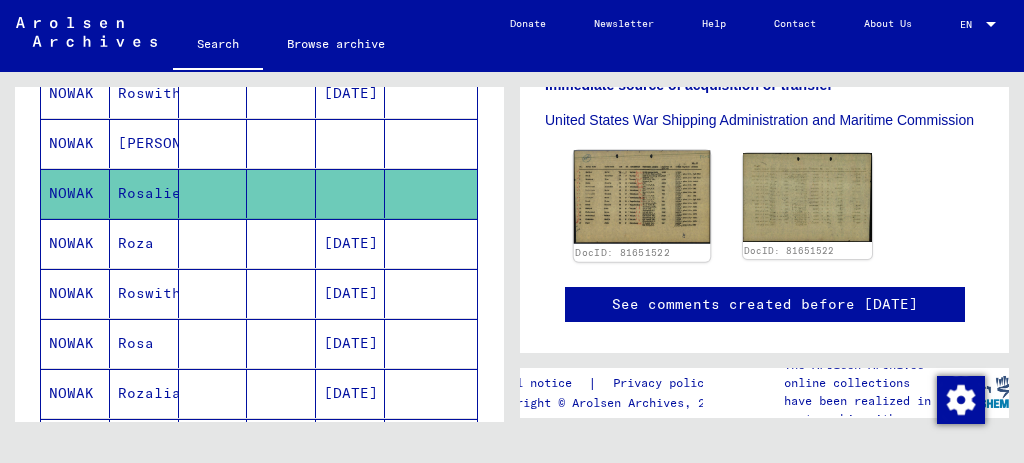 click 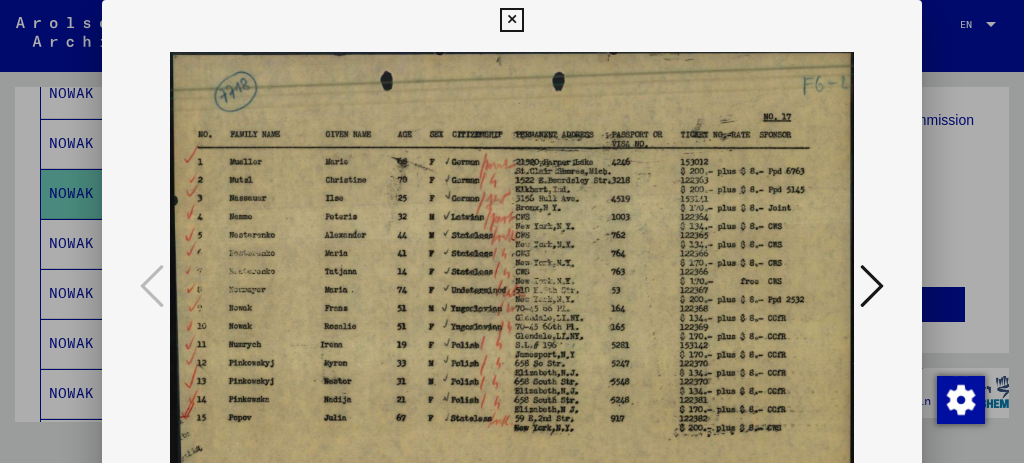 click at bounding box center (872, 286) 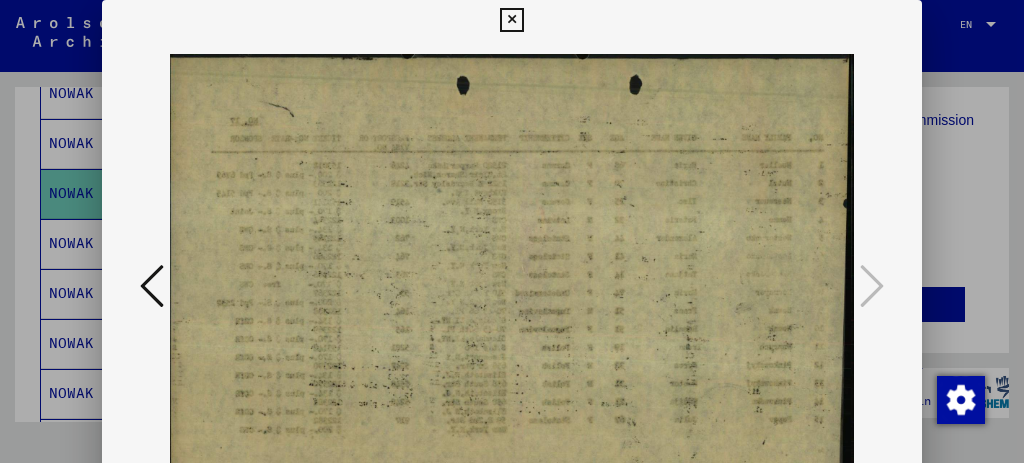 click at bounding box center [152, 286] 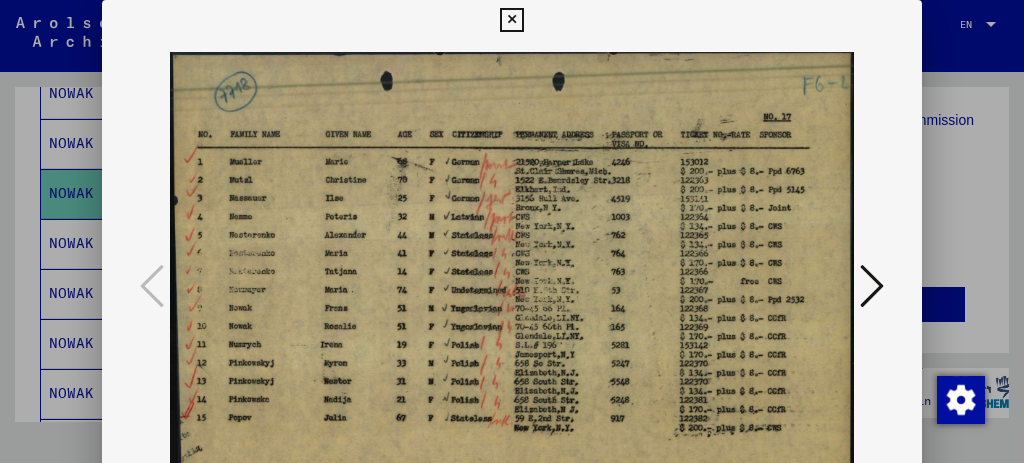 click at bounding box center (511, 20) 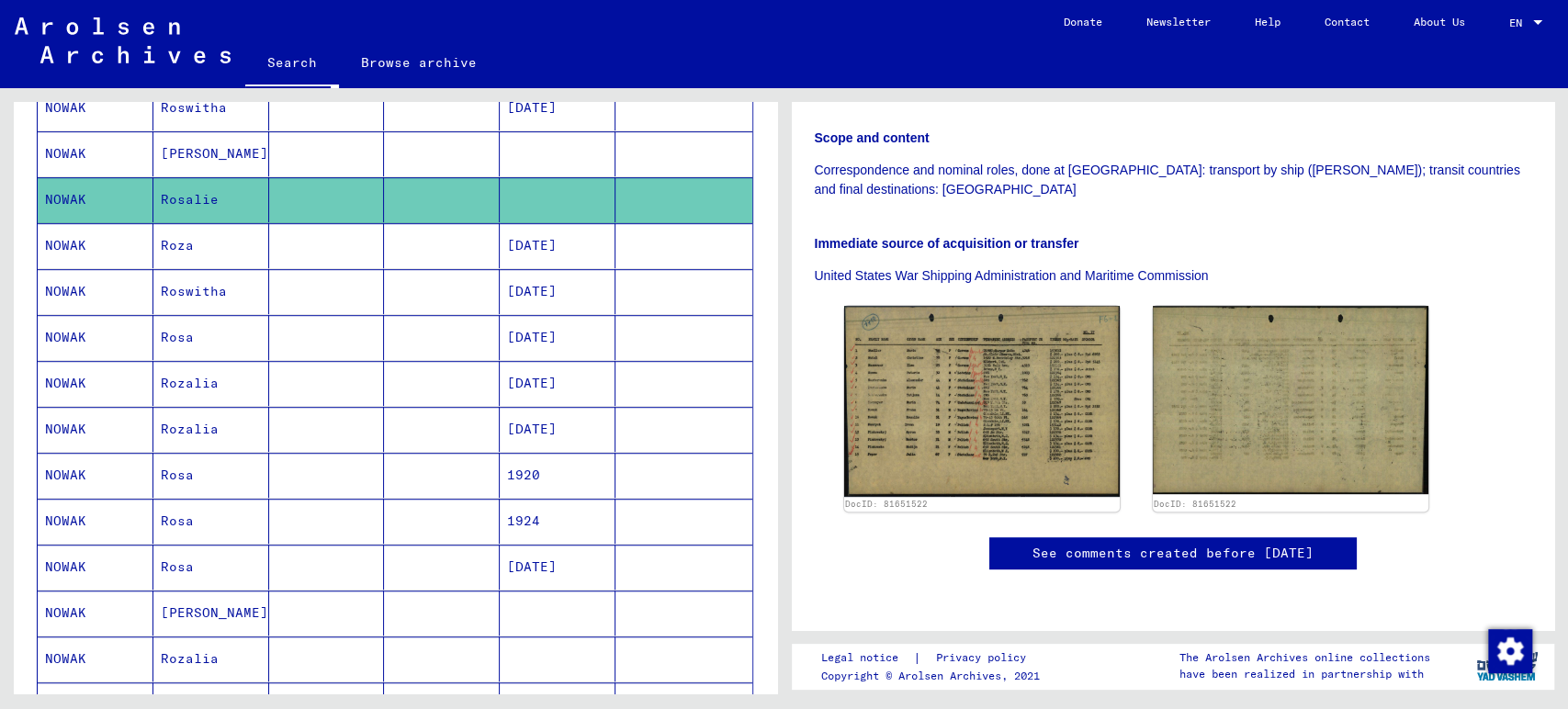 scroll, scrollTop: 654, scrollLeft: 0, axis: vertical 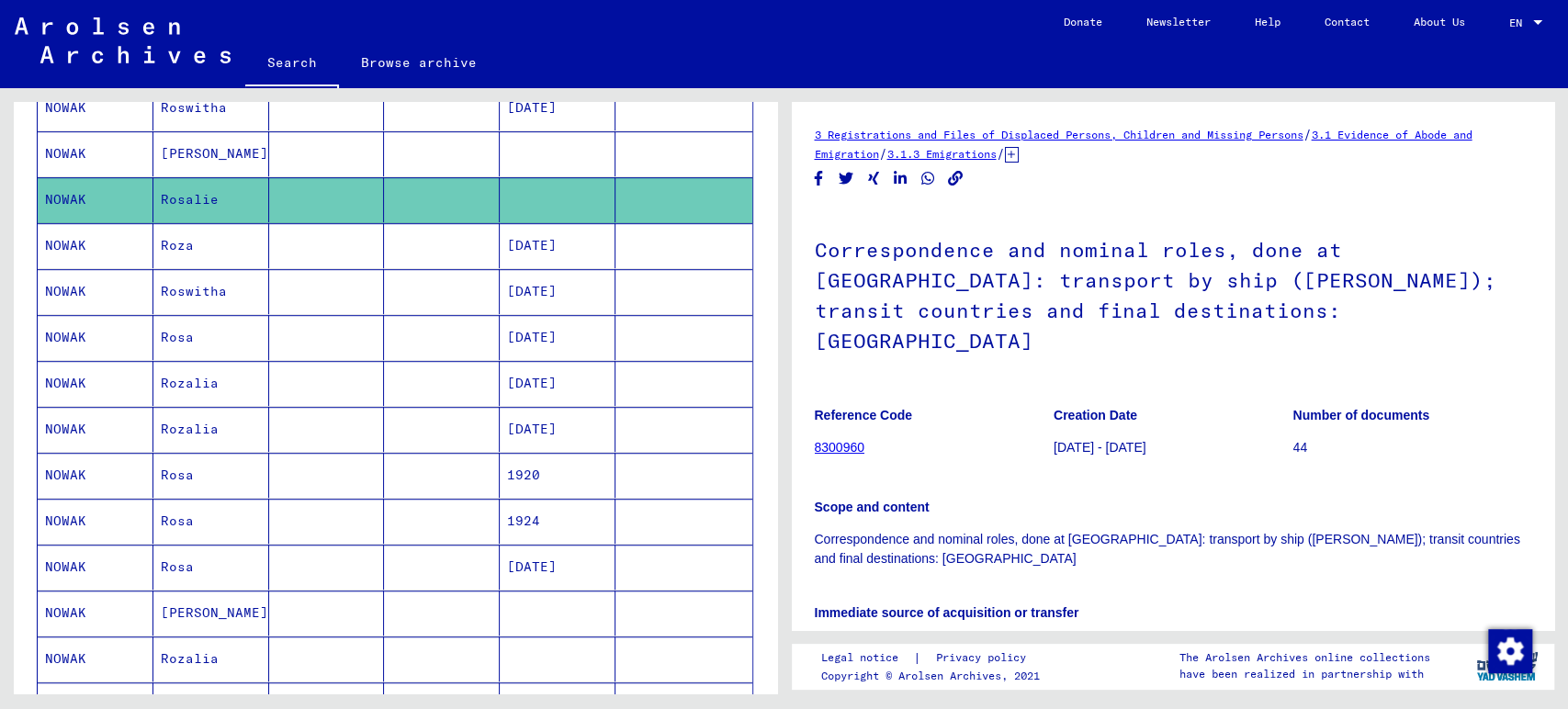 click on "8300960" 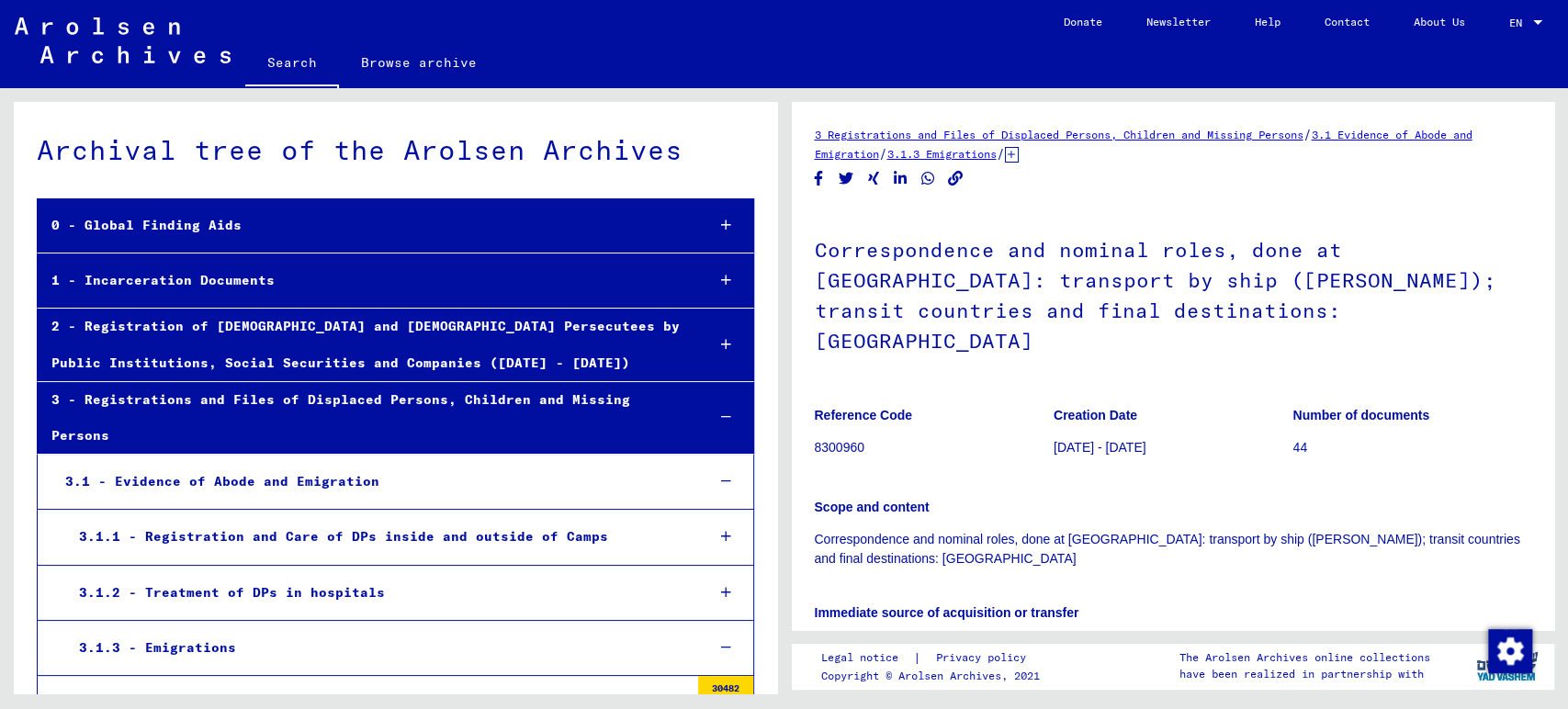 scroll, scrollTop: 3168, scrollLeft: 0, axis: vertical 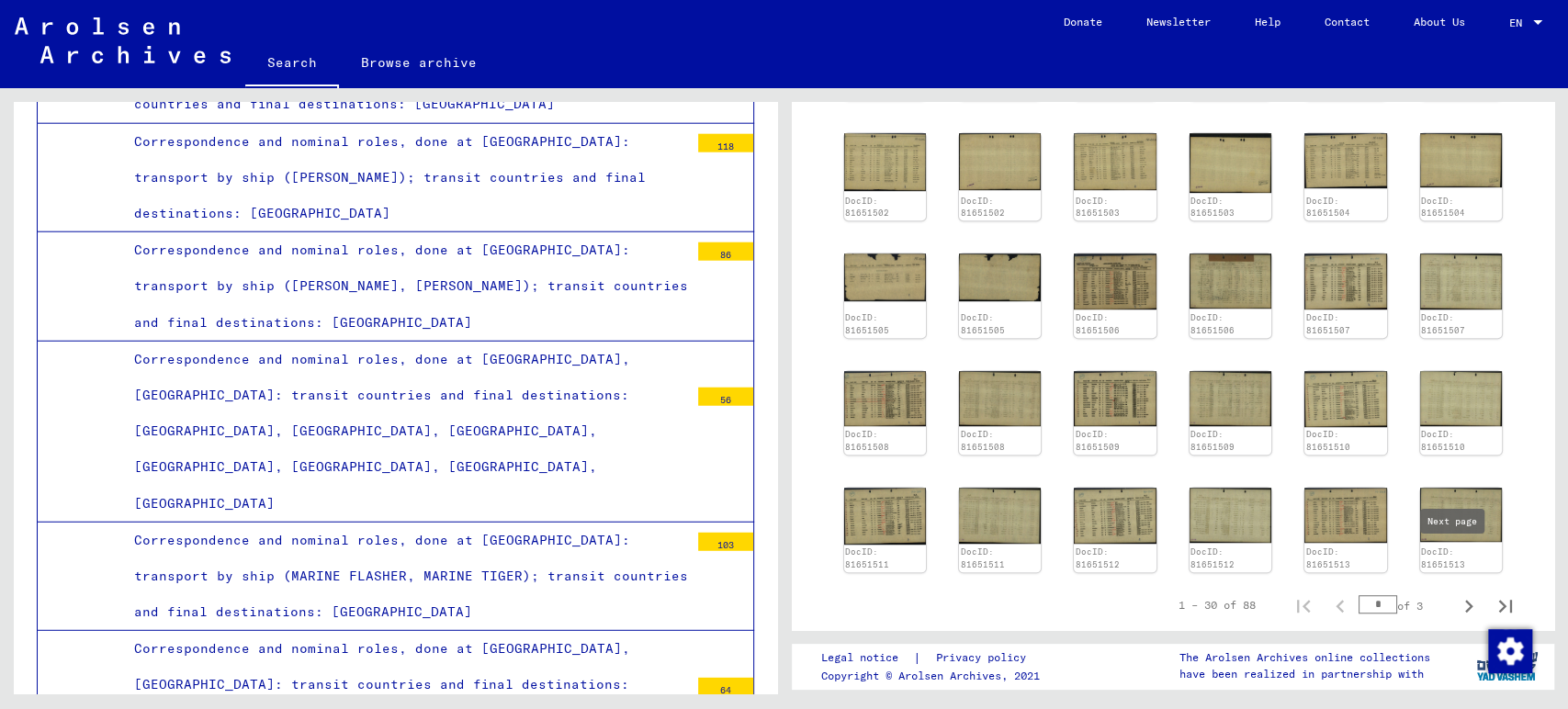 click 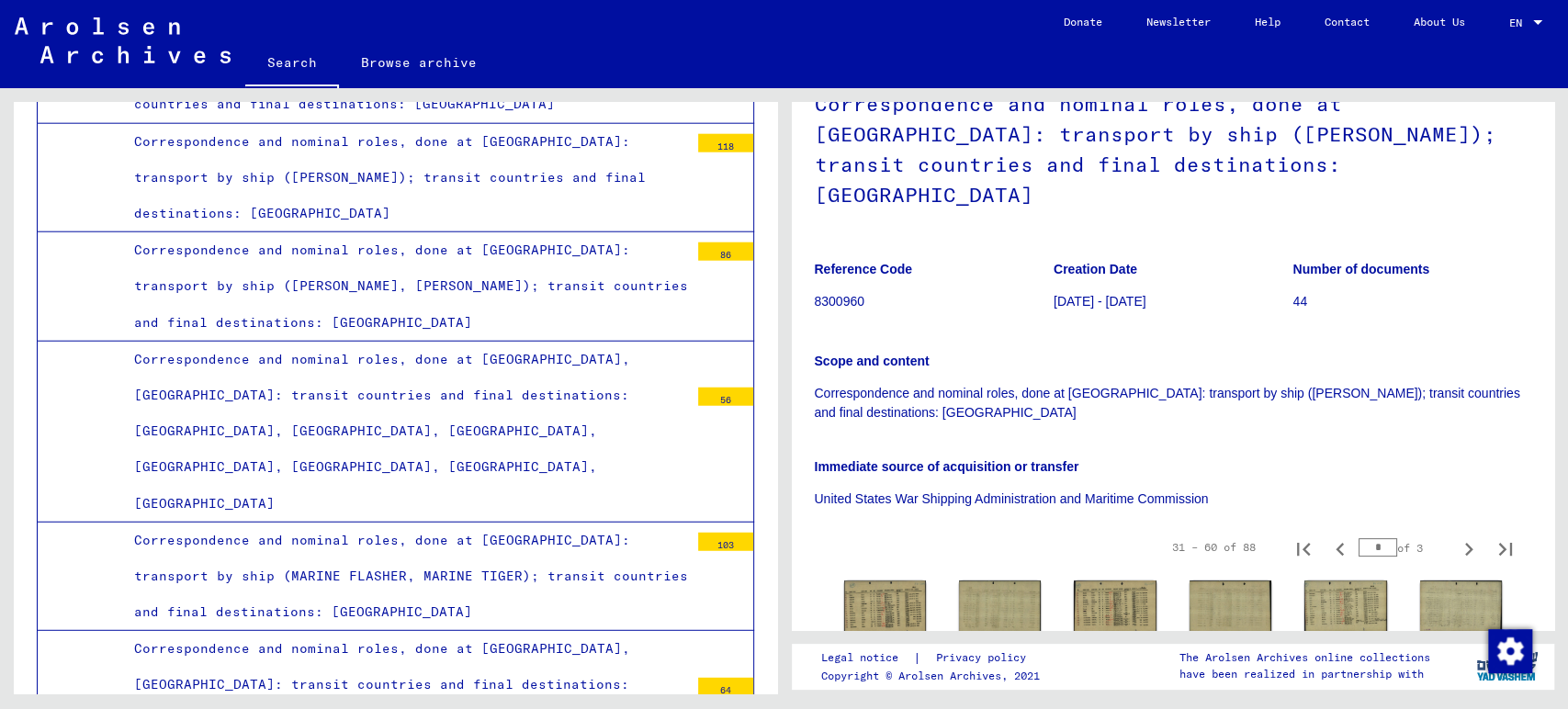 scroll, scrollTop: 102, scrollLeft: 0, axis: vertical 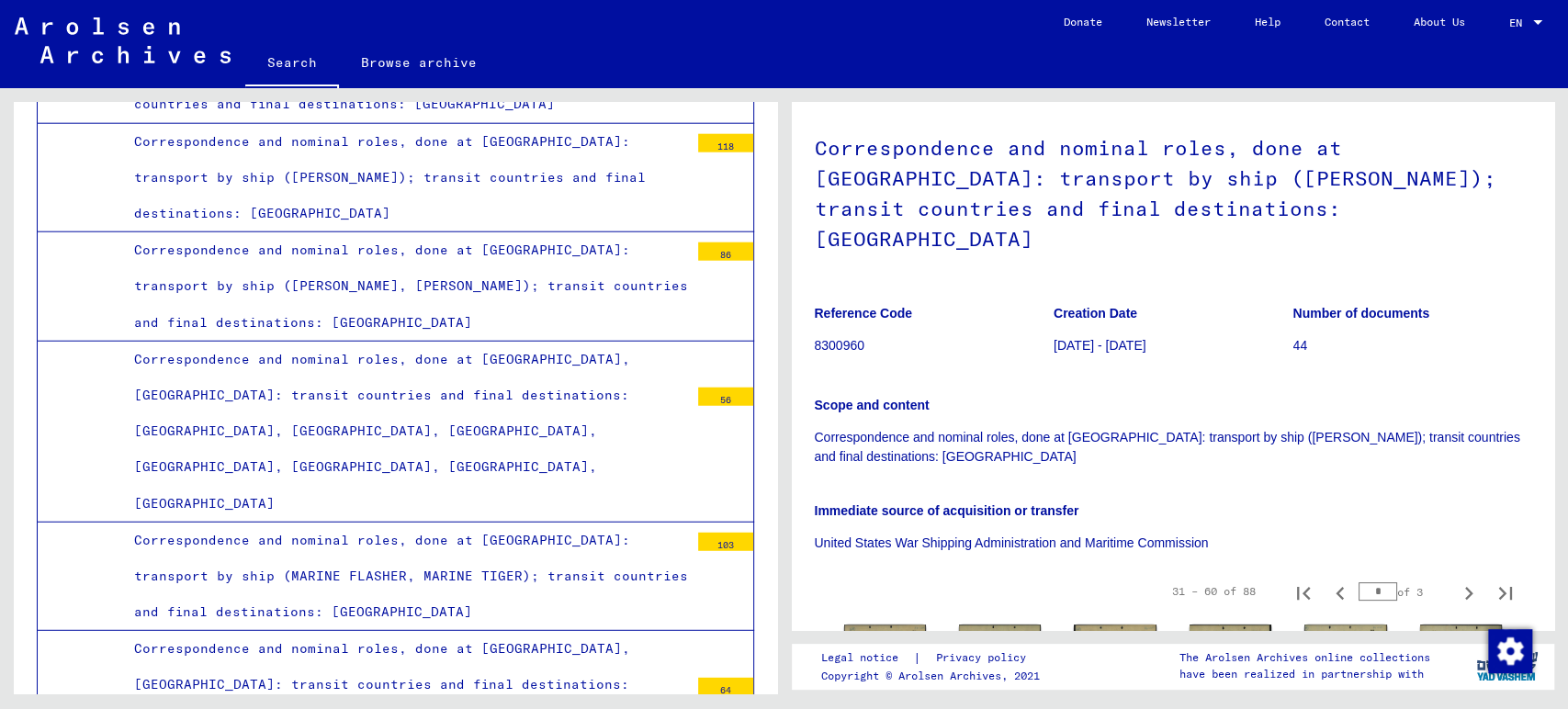 click on "8300960" 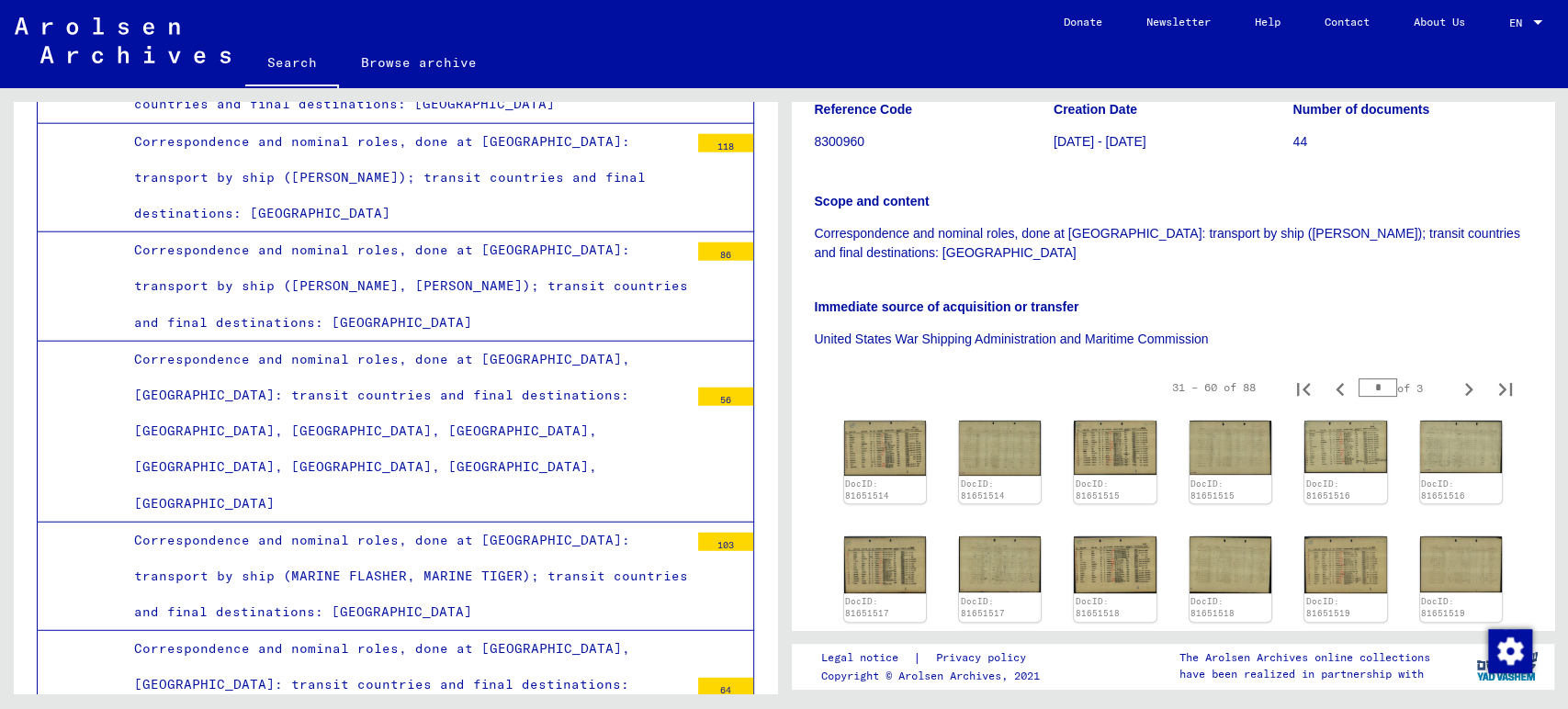 scroll, scrollTop: 0, scrollLeft: 0, axis: both 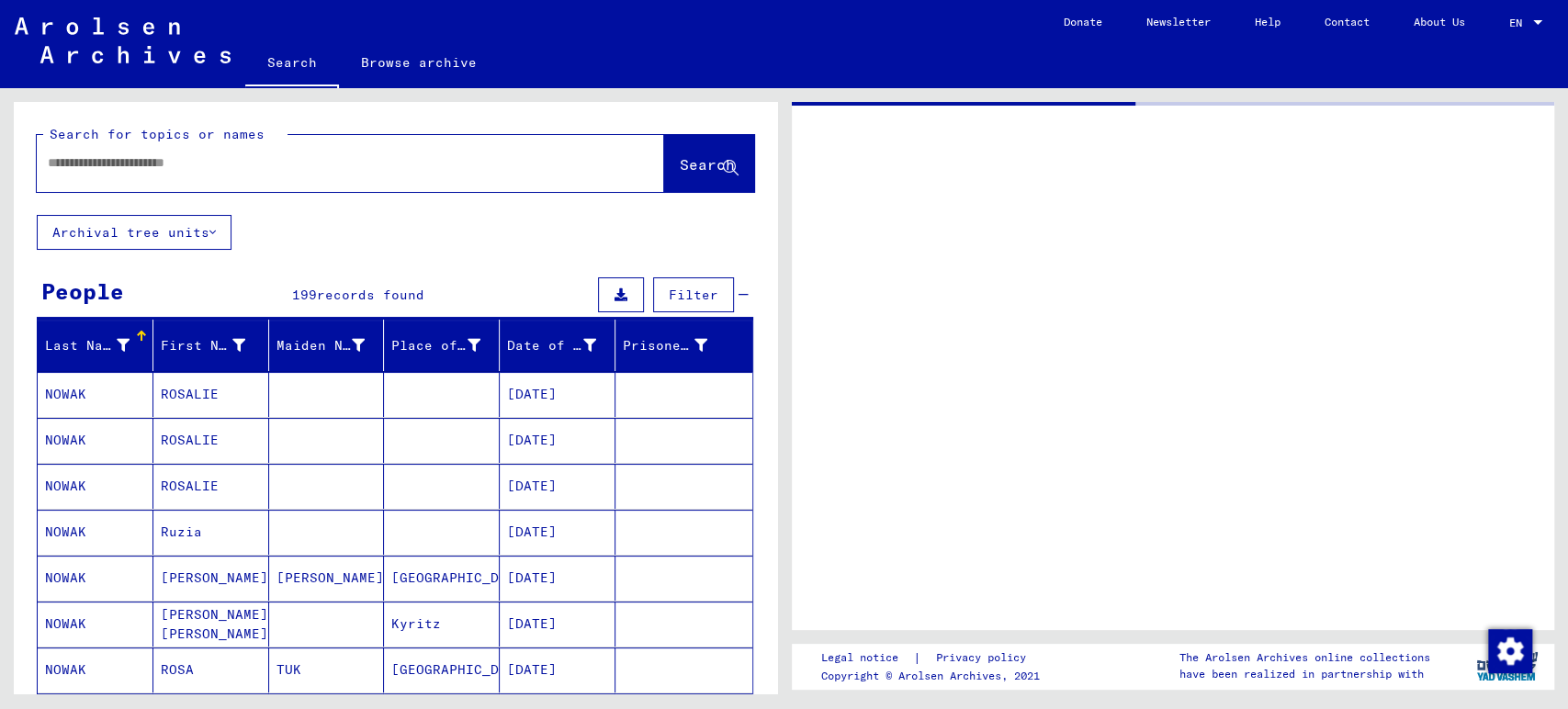 type on "********" 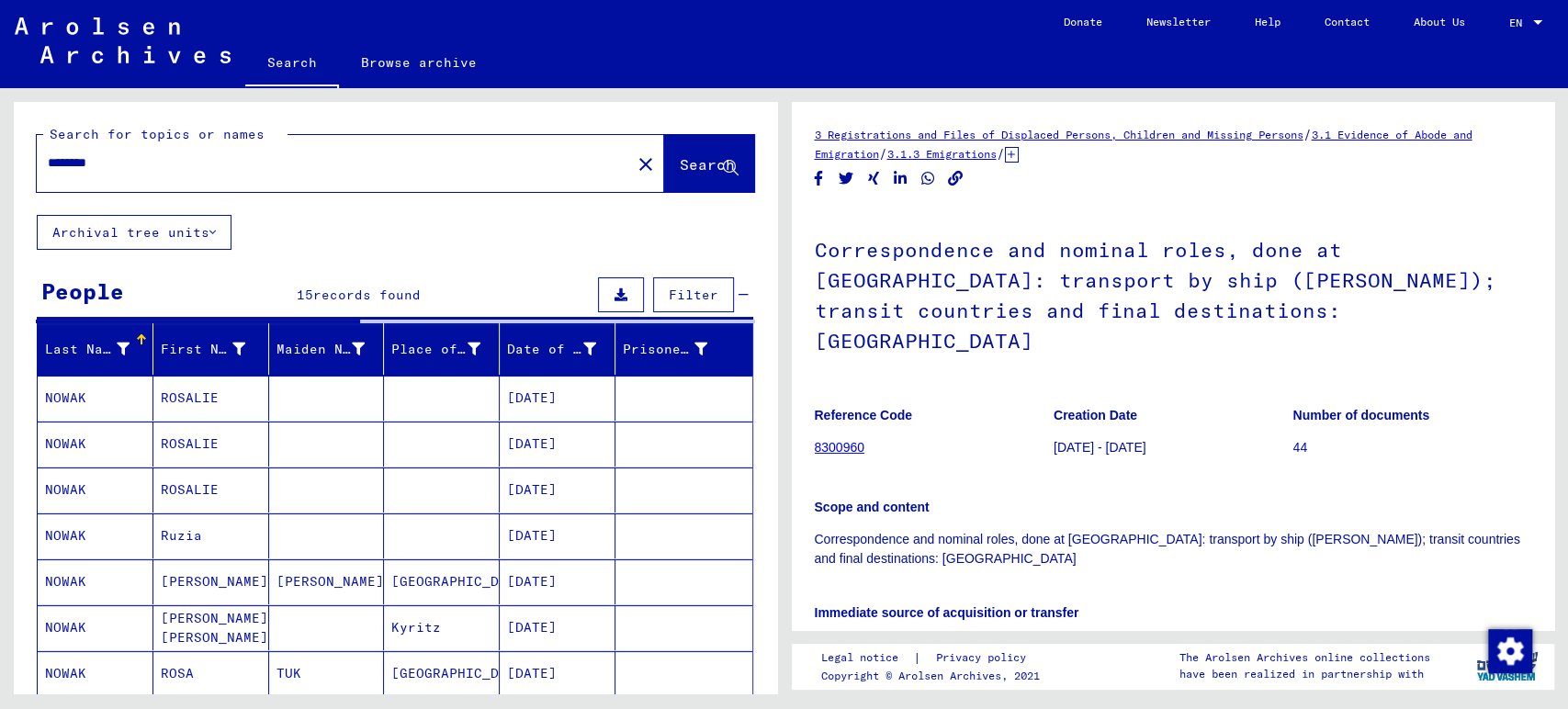 scroll, scrollTop: 0, scrollLeft: 0, axis: both 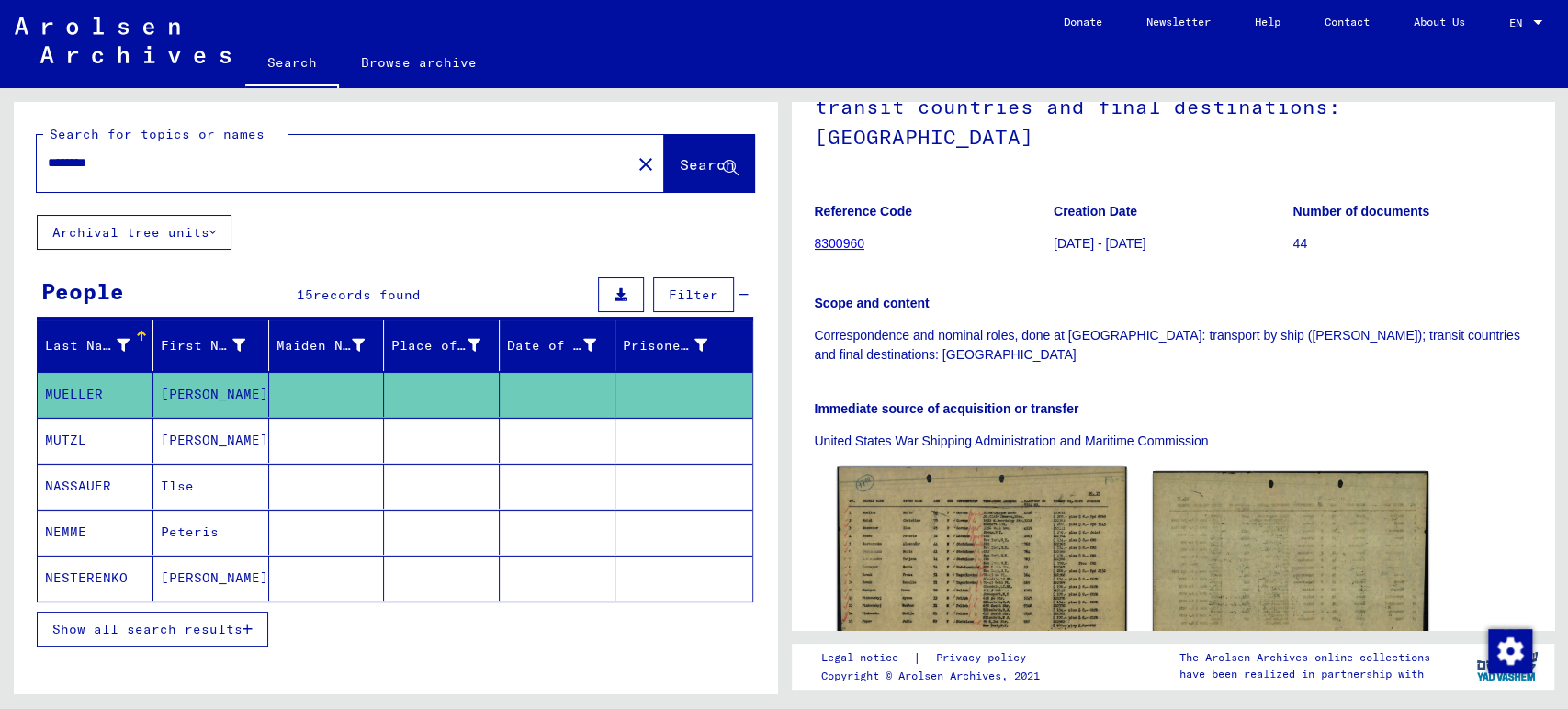 click 